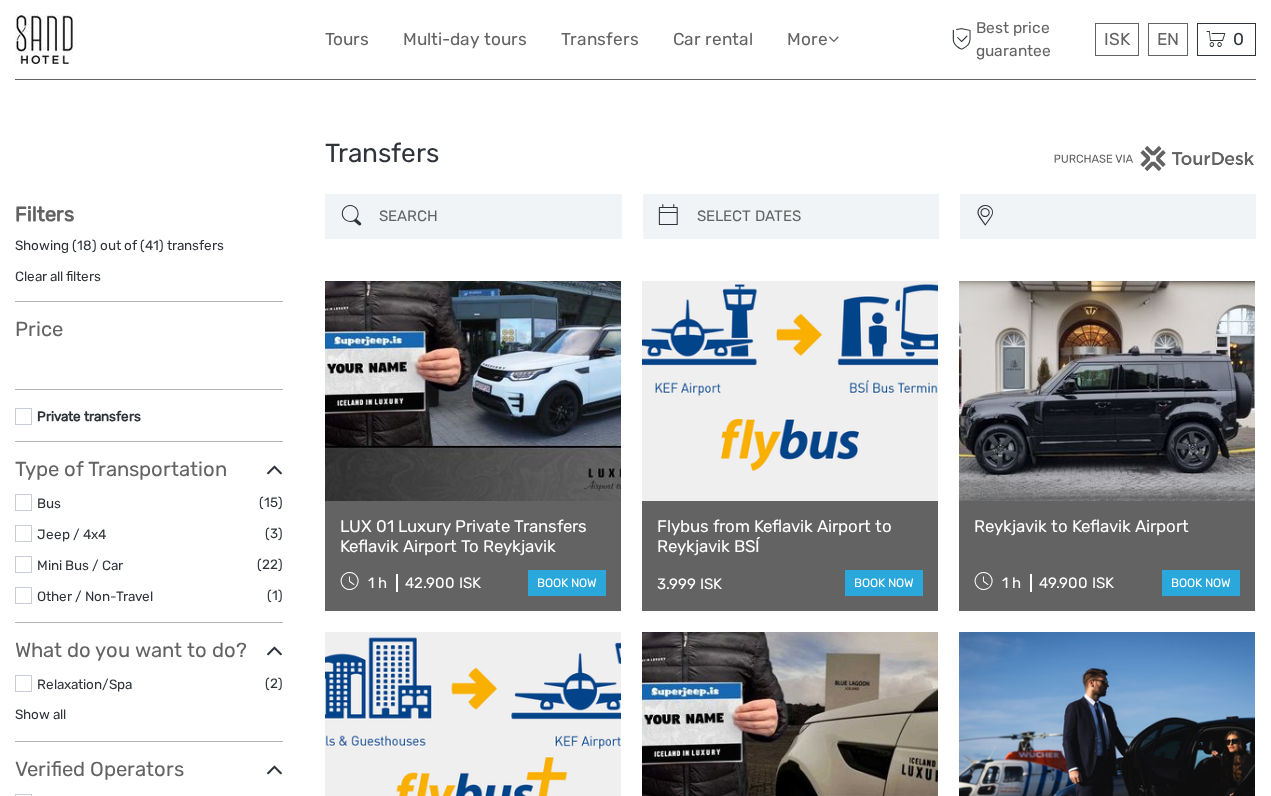 select 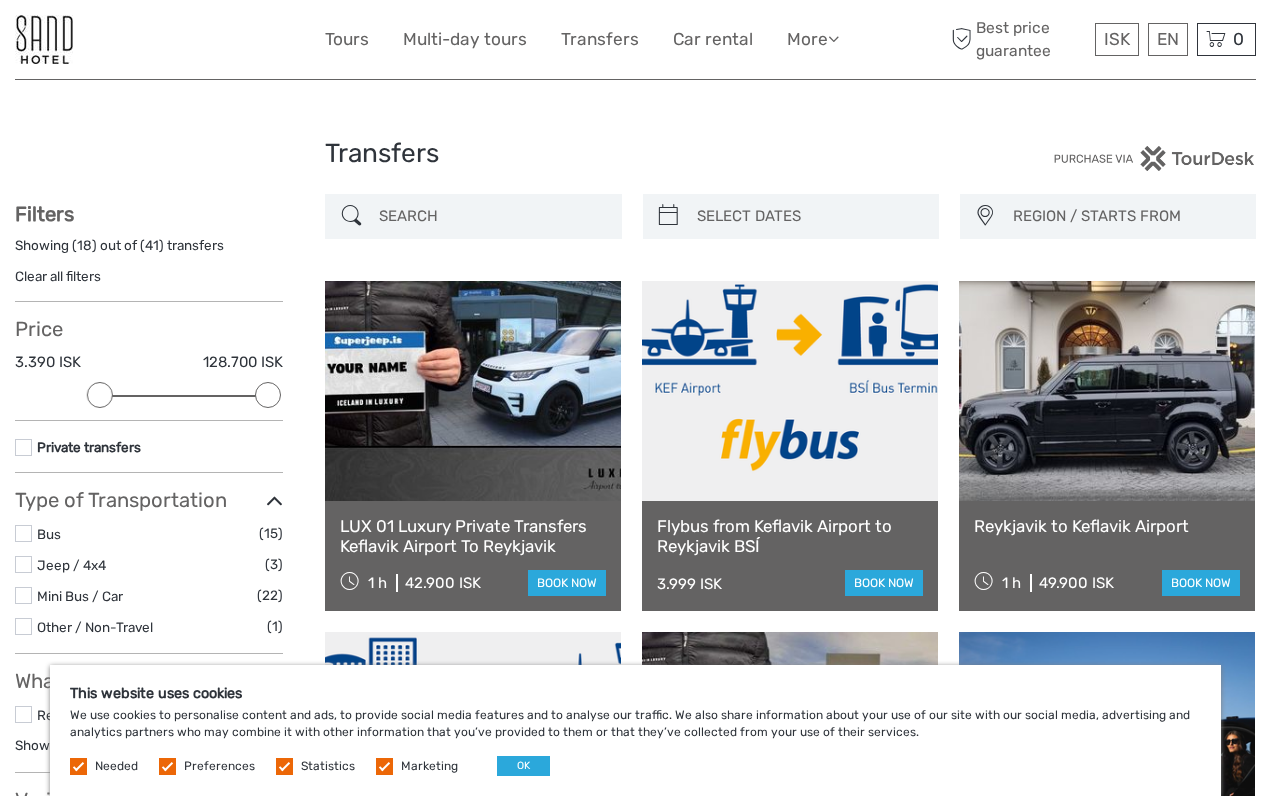 scroll, scrollTop: 0, scrollLeft: 0, axis: both 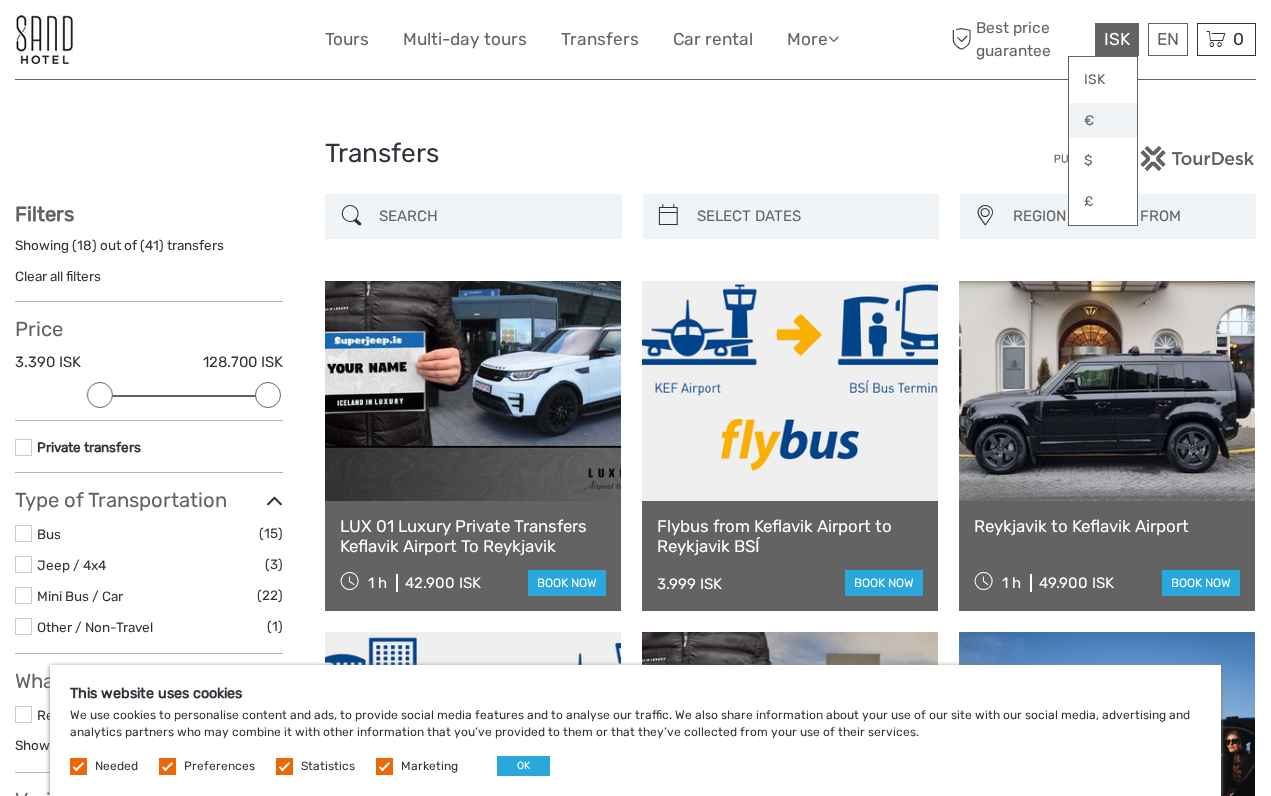 click on "€" at bounding box center (1103, 121) 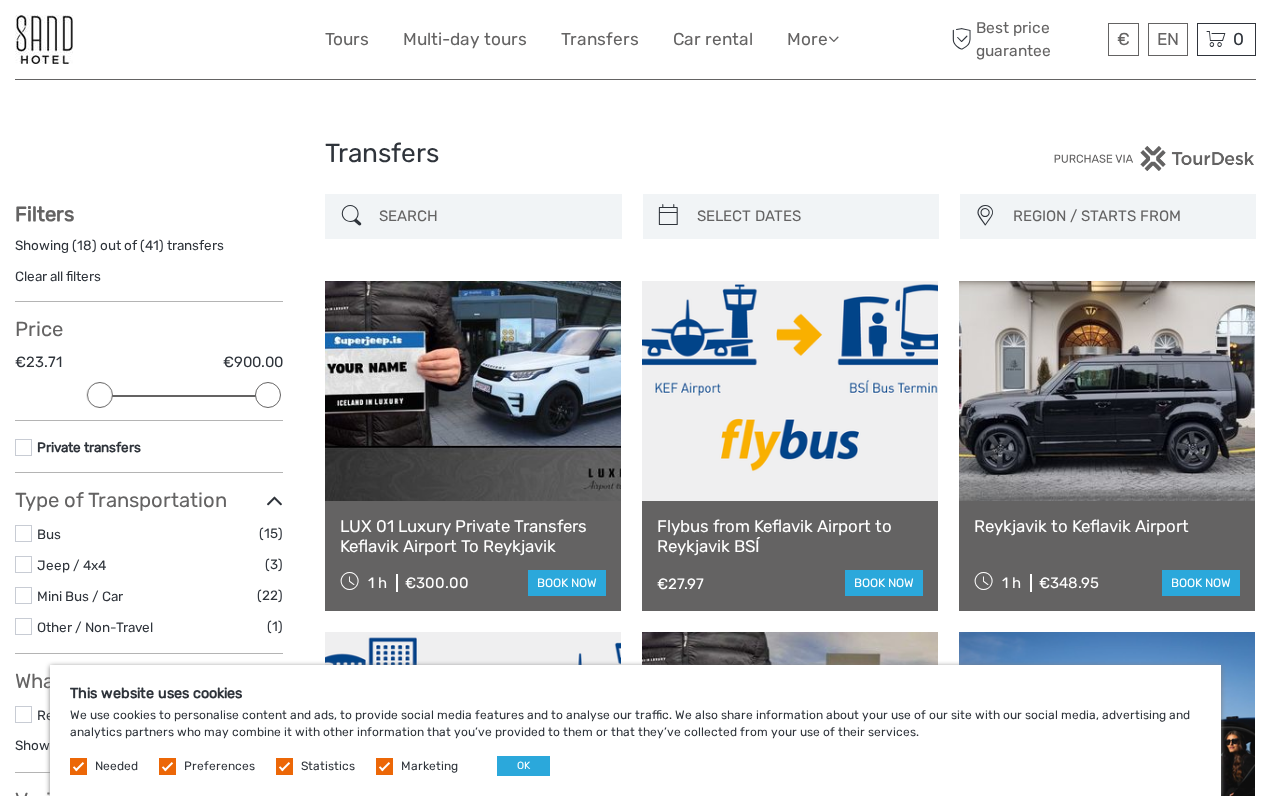 click at bounding box center (167, 766) 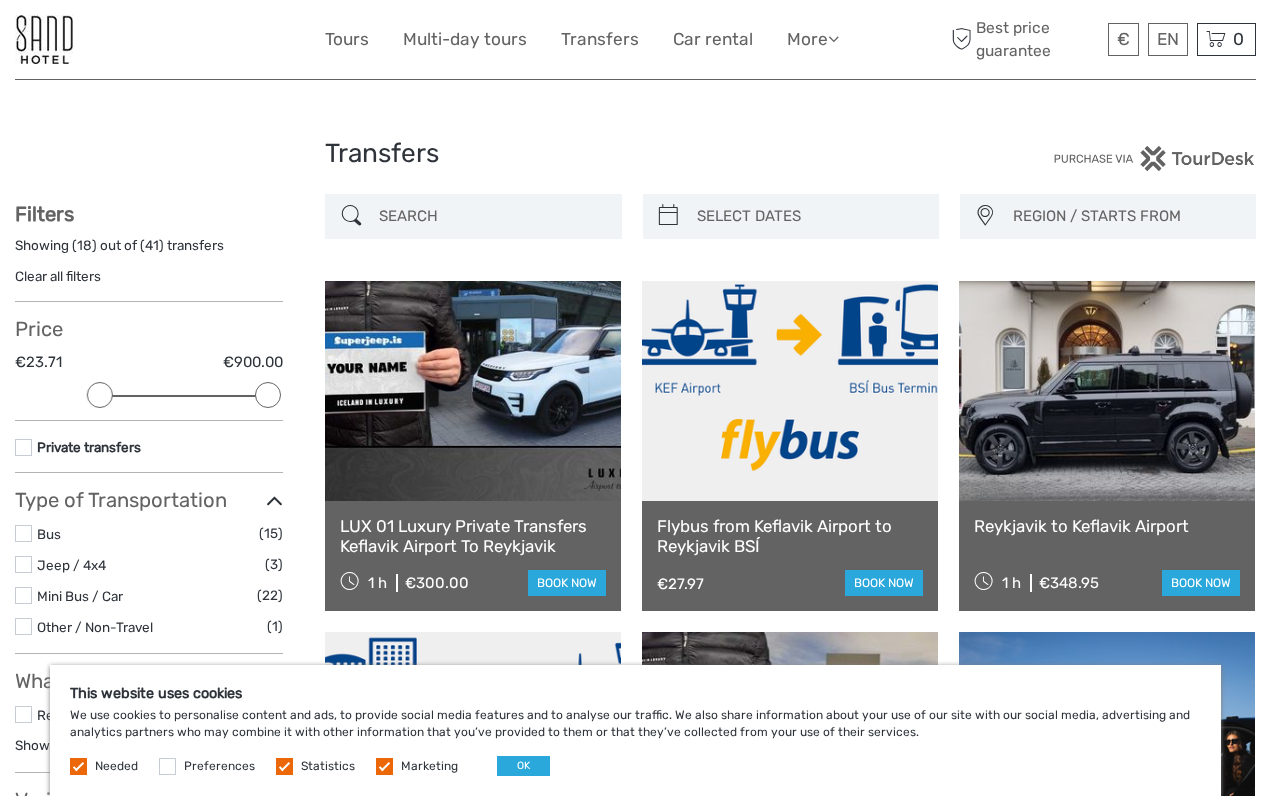 click at bounding box center (284, 766) 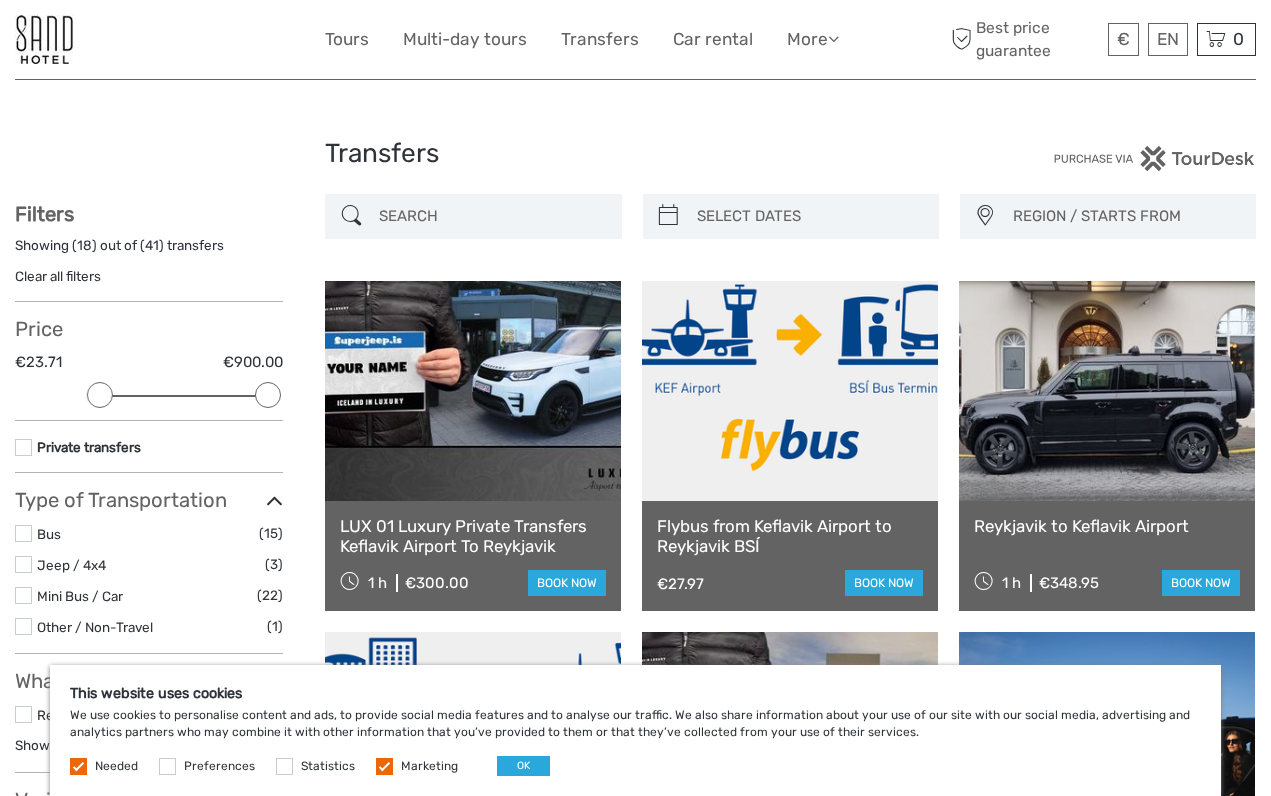 click at bounding box center (384, 766) 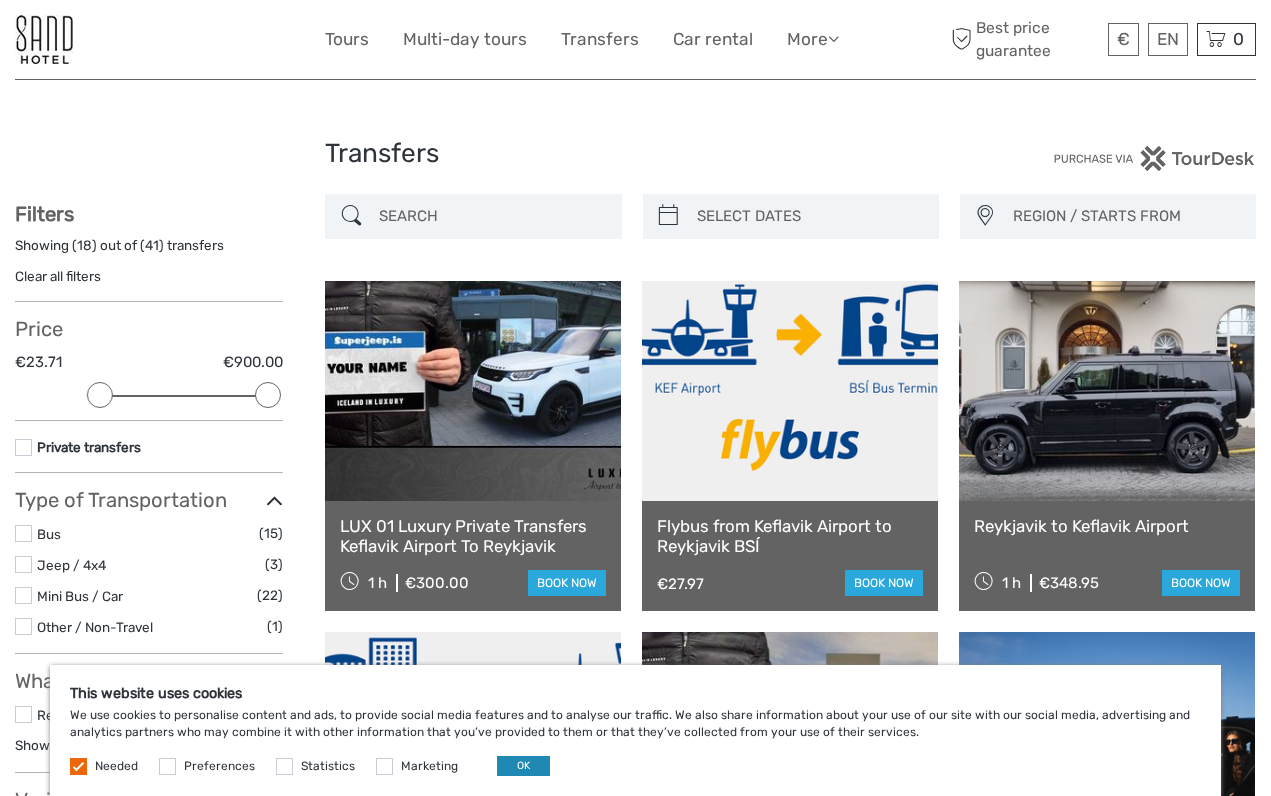click on "OK" at bounding box center (523, 766) 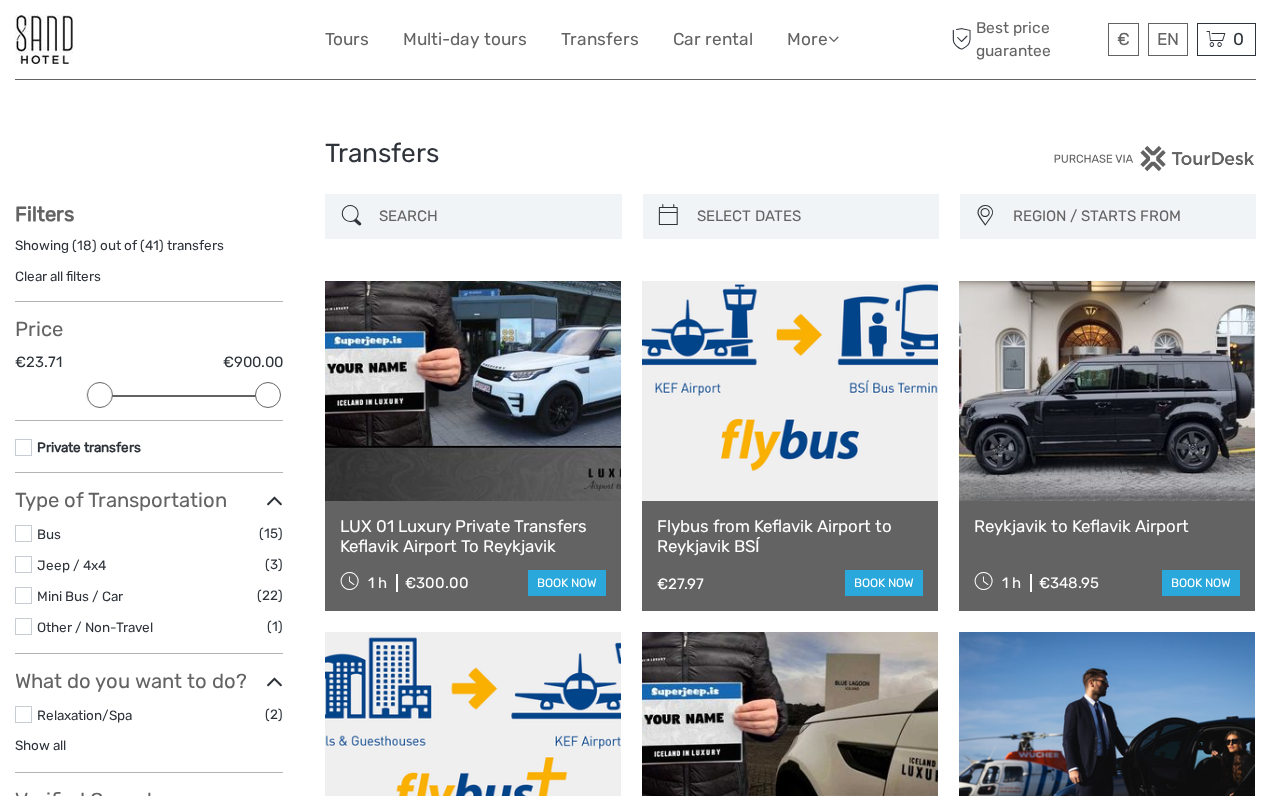 type on "05/08/2025" 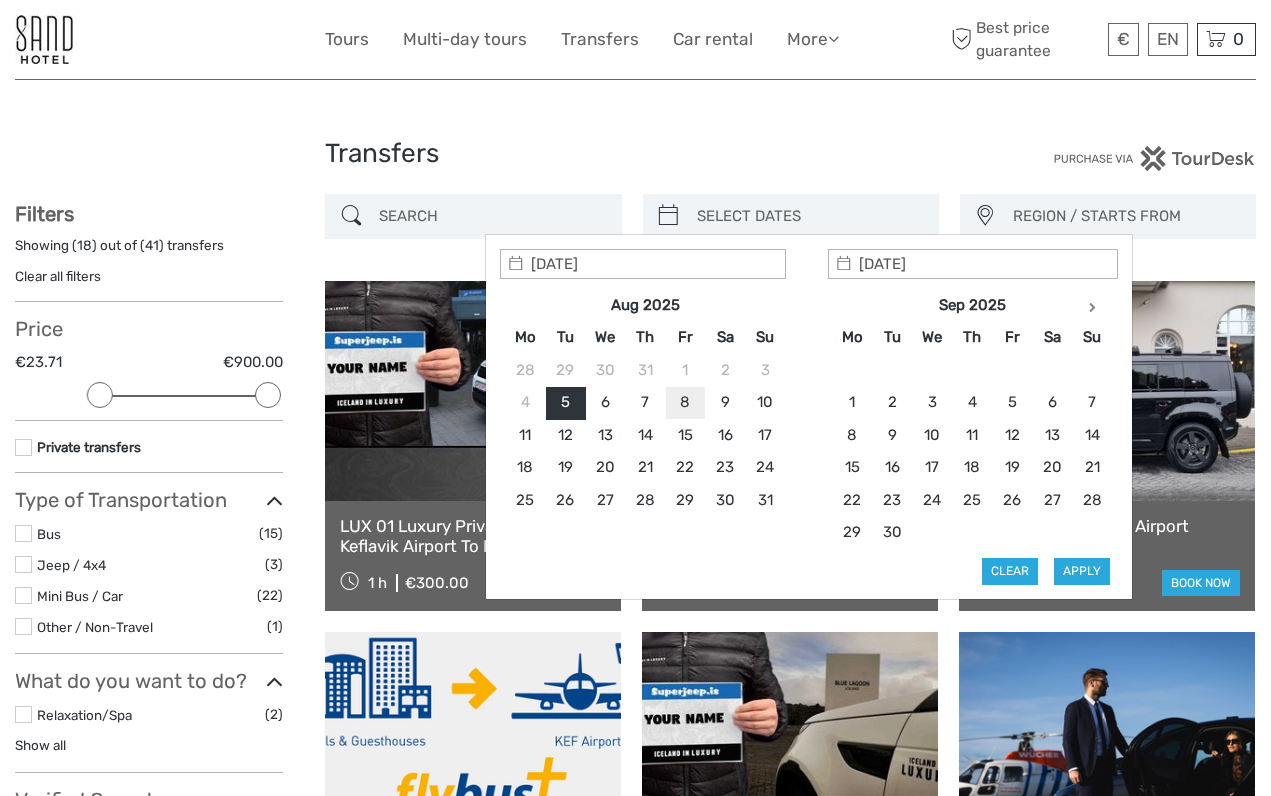 type on "08/08/2025" 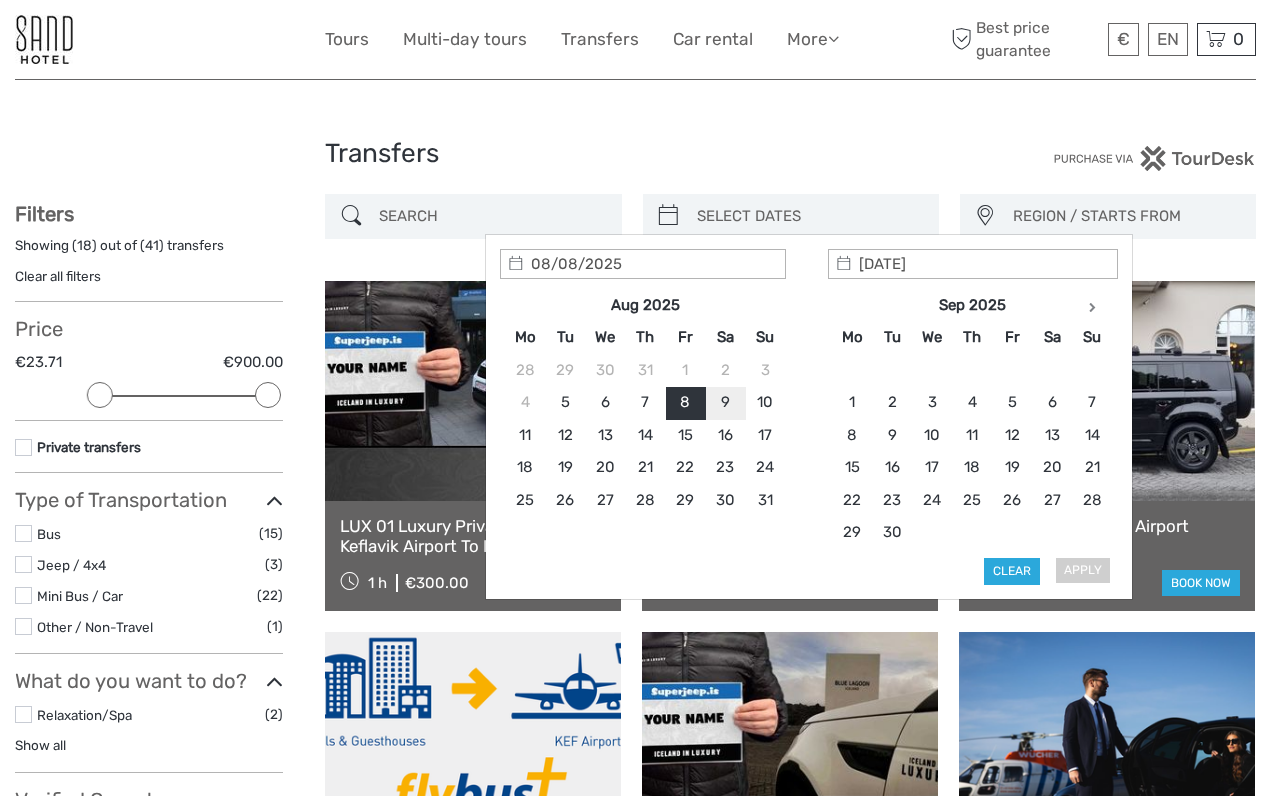 type on "08/08/2025" 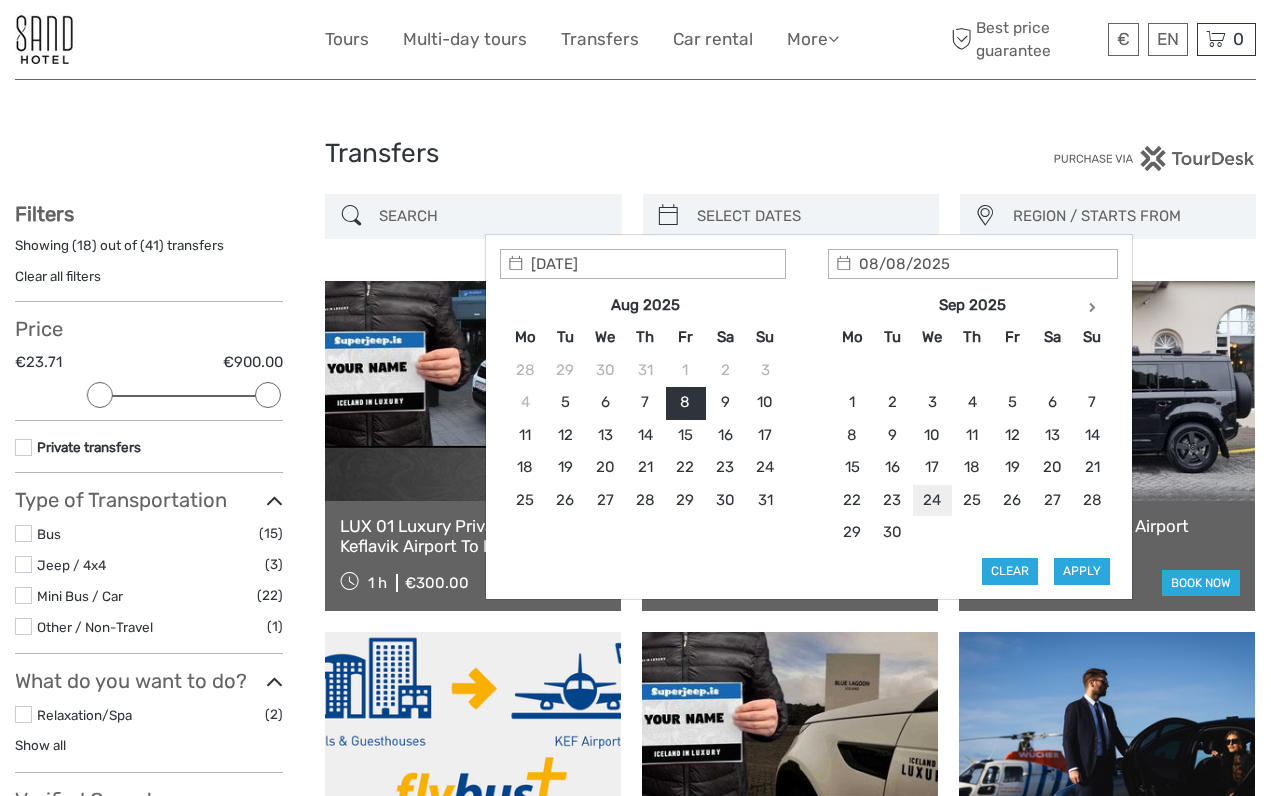 type on "08/08/2025" 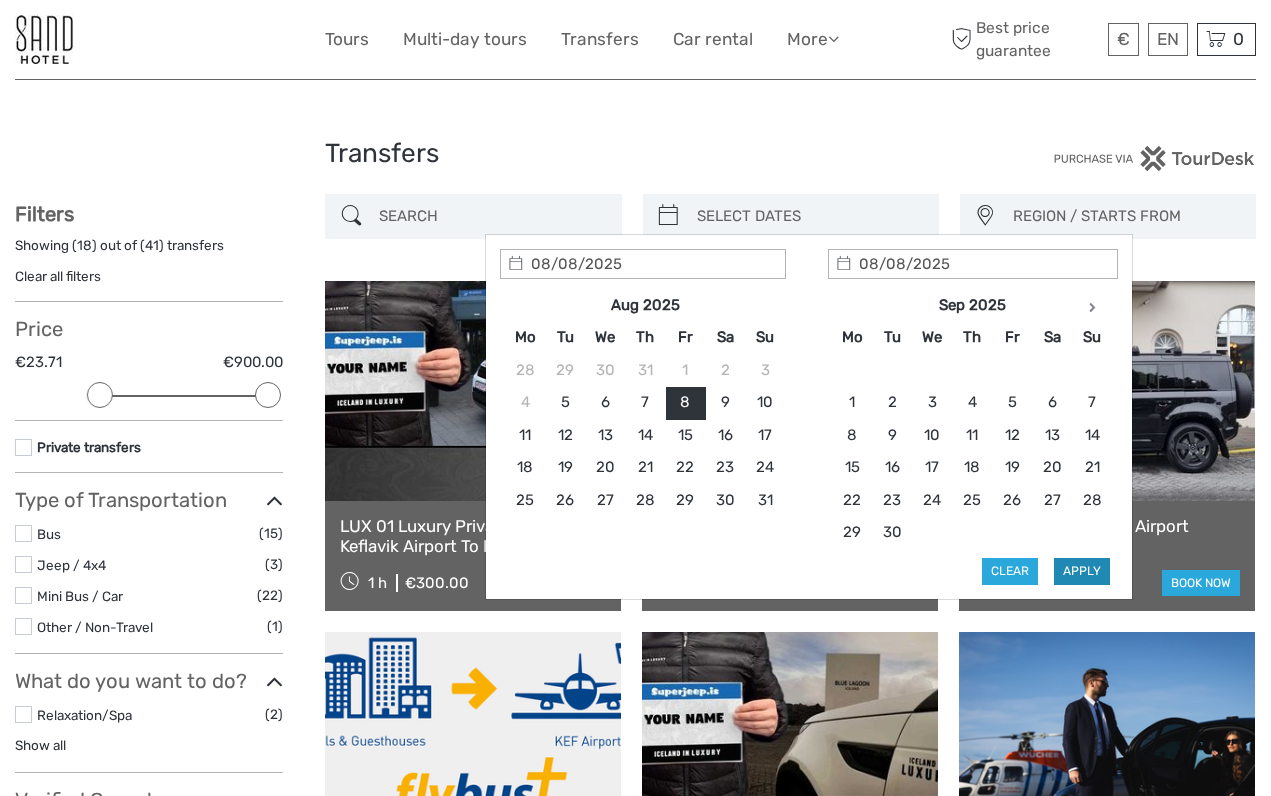 click on "Apply" at bounding box center [1082, 571] 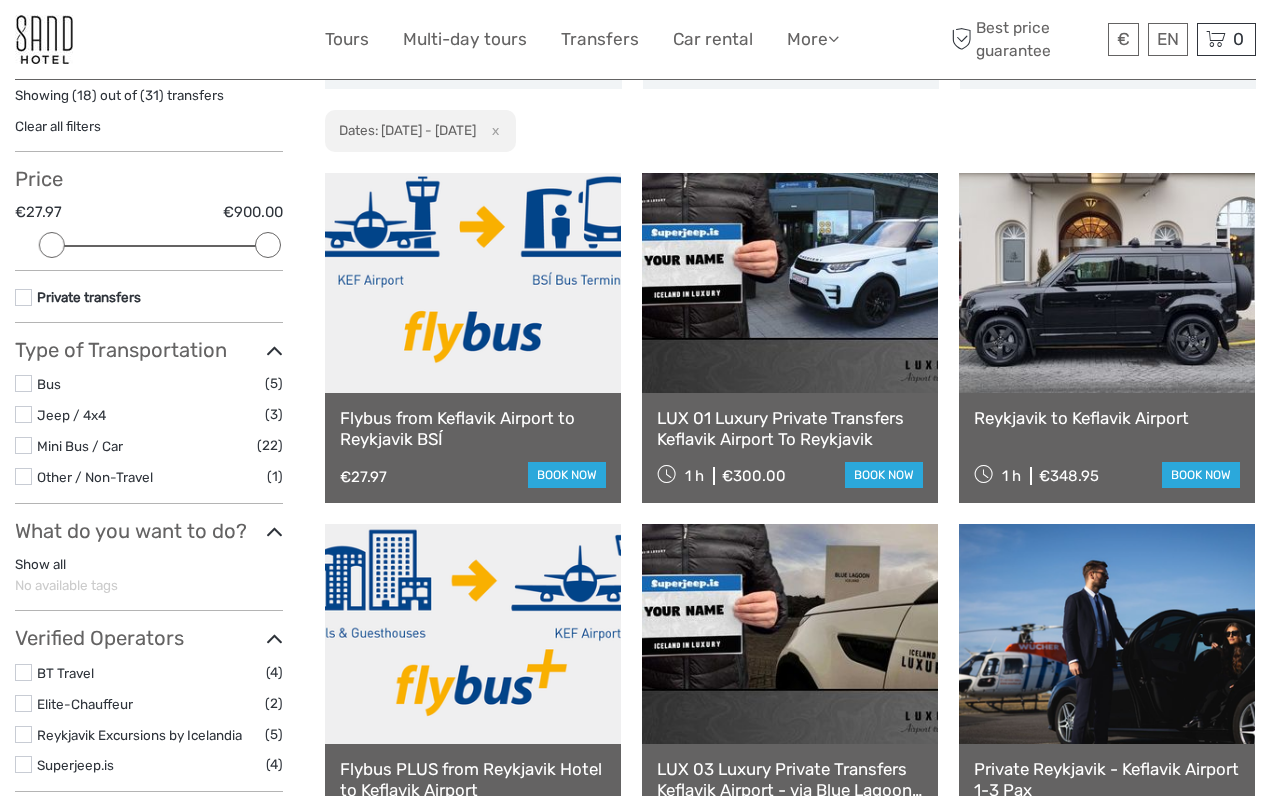 scroll, scrollTop: 145, scrollLeft: 0, axis: vertical 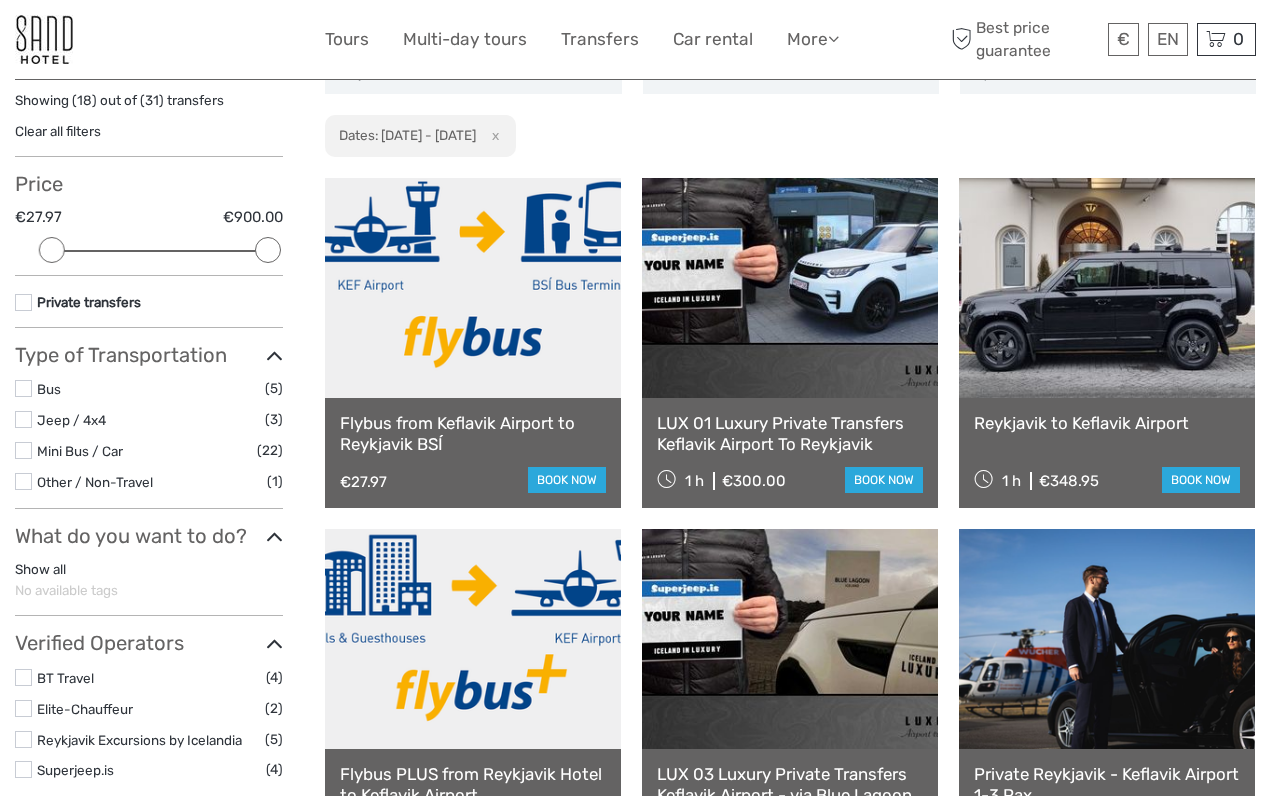 click on "Flybus from Keflavik Airport to Reykjavik BSÍ" at bounding box center (473, 433) 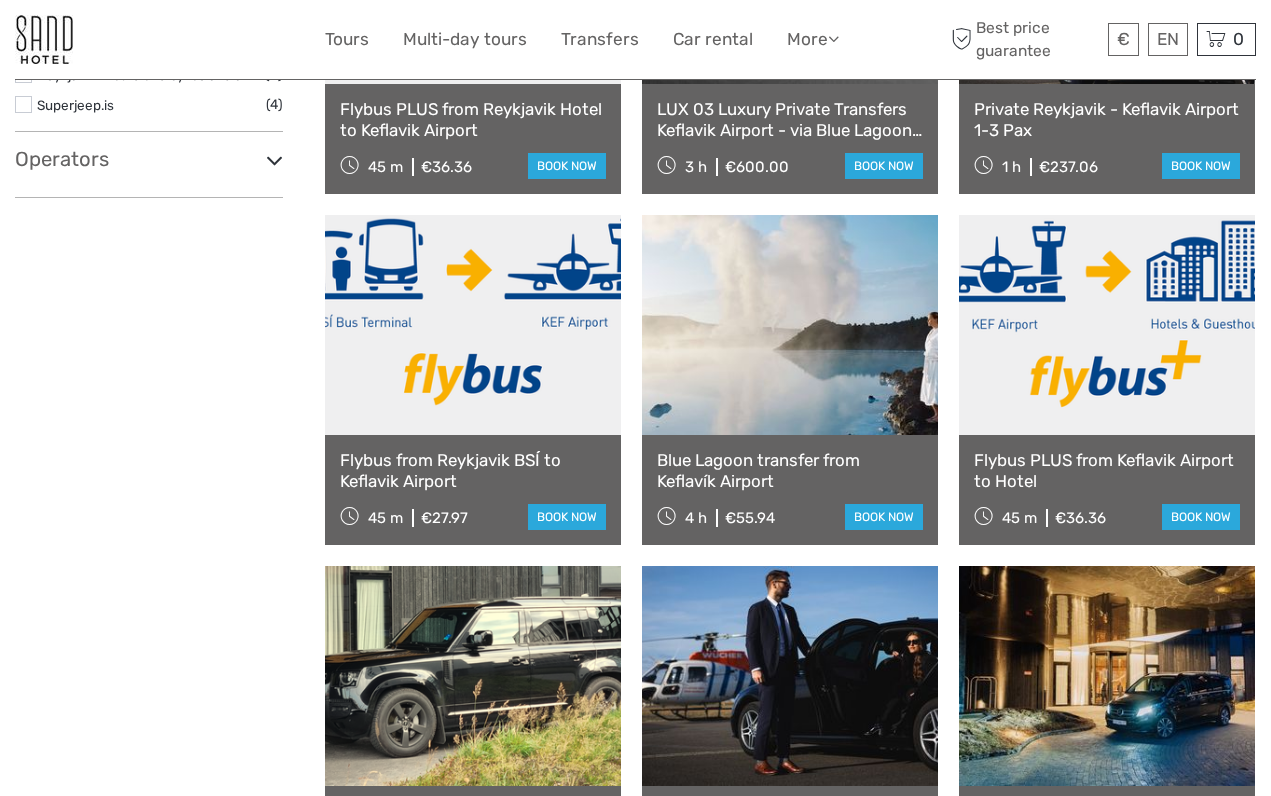 scroll, scrollTop: 812, scrollLeft: 0, axis: vertical 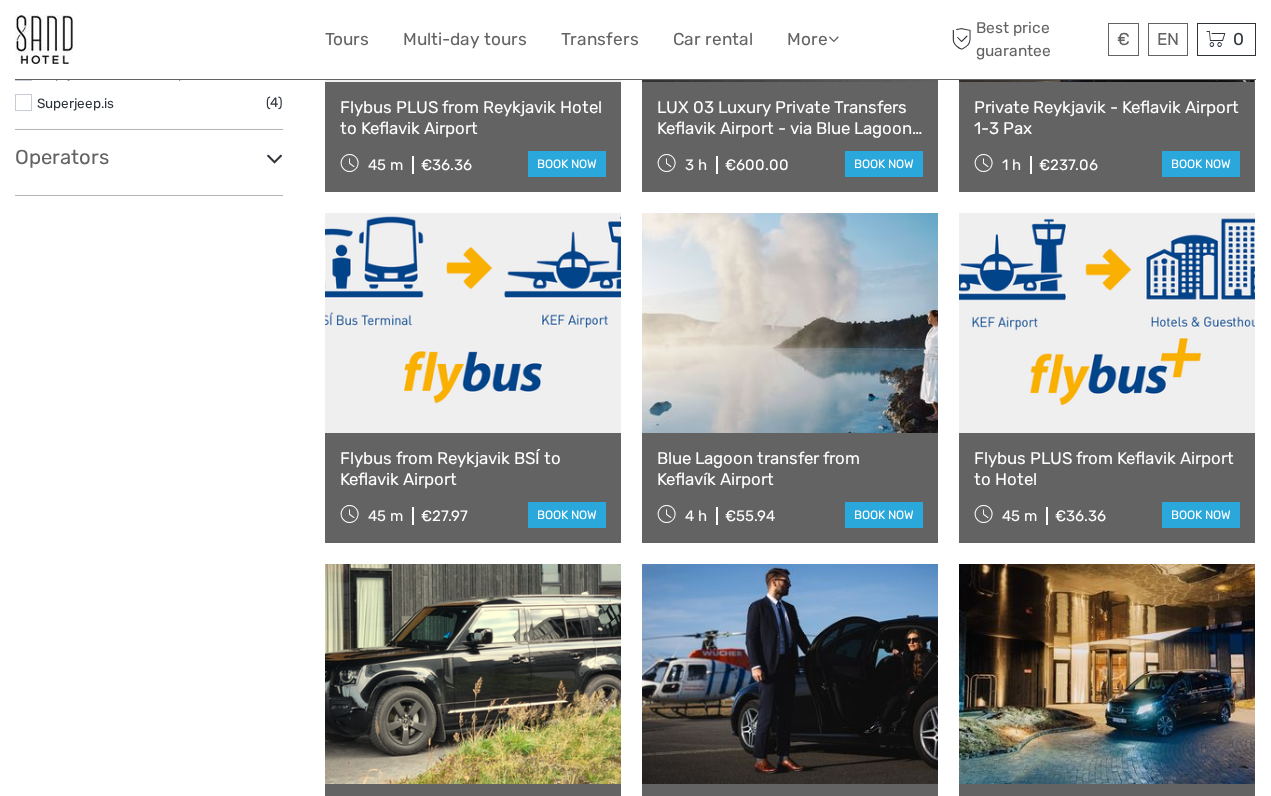 click on "Flybus PLUS from Keflavik Airport to Hotel" at bounding box center [1107, 468] 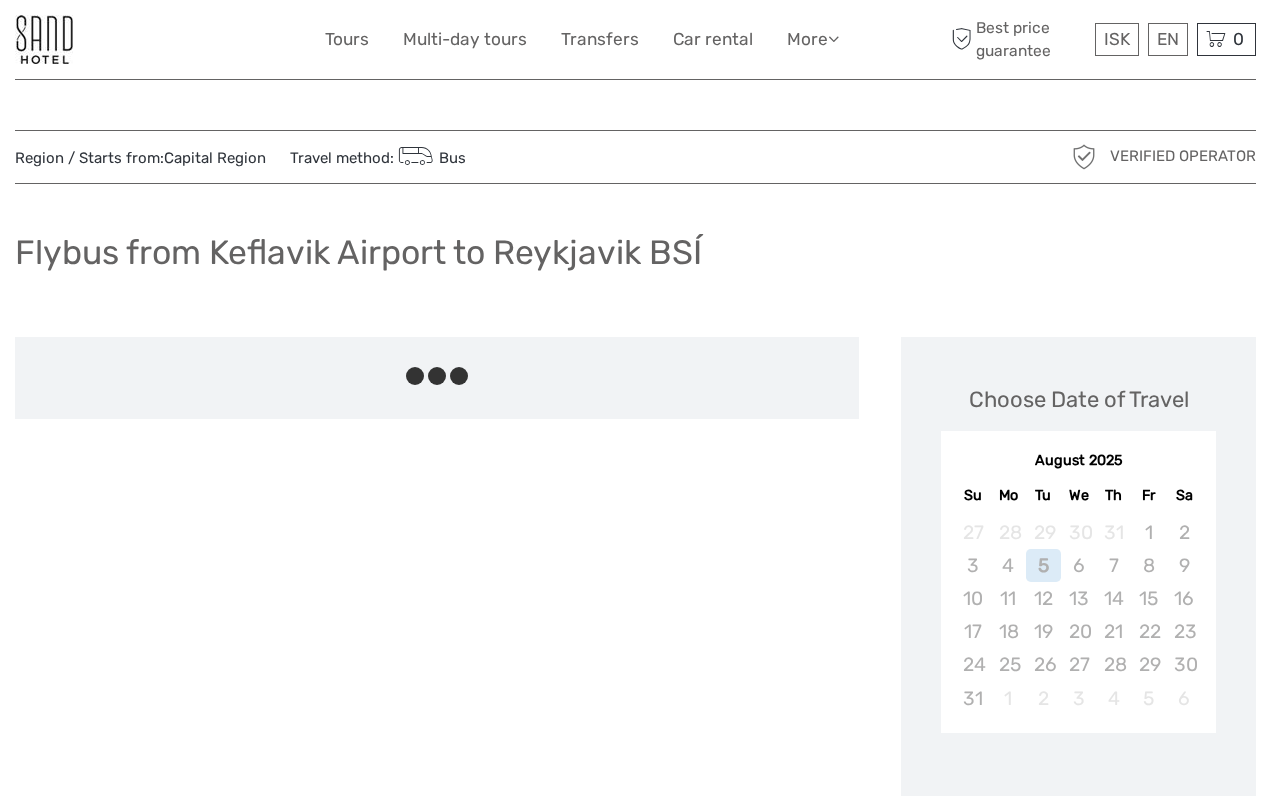 scroll, scrollTop: 0, scrollLeft: 0, axis: both 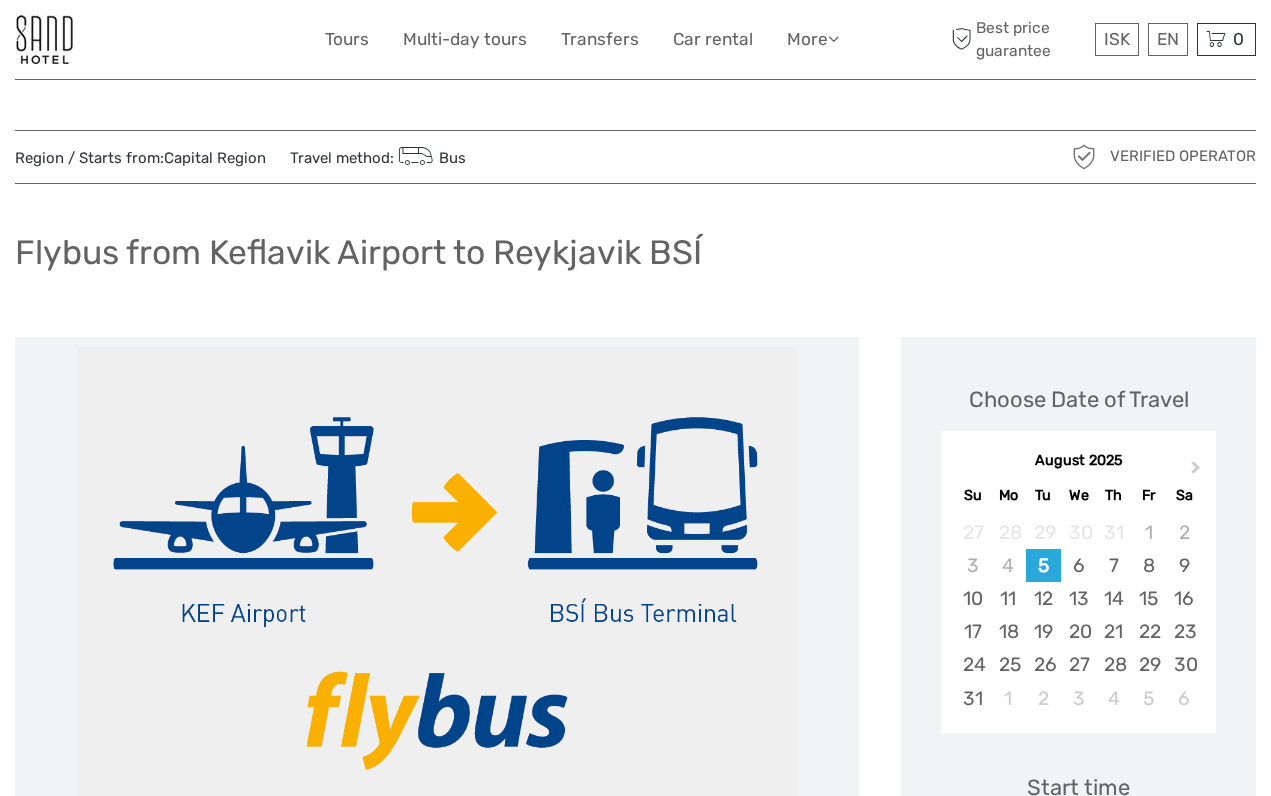 click at bounding box center (437, 587) 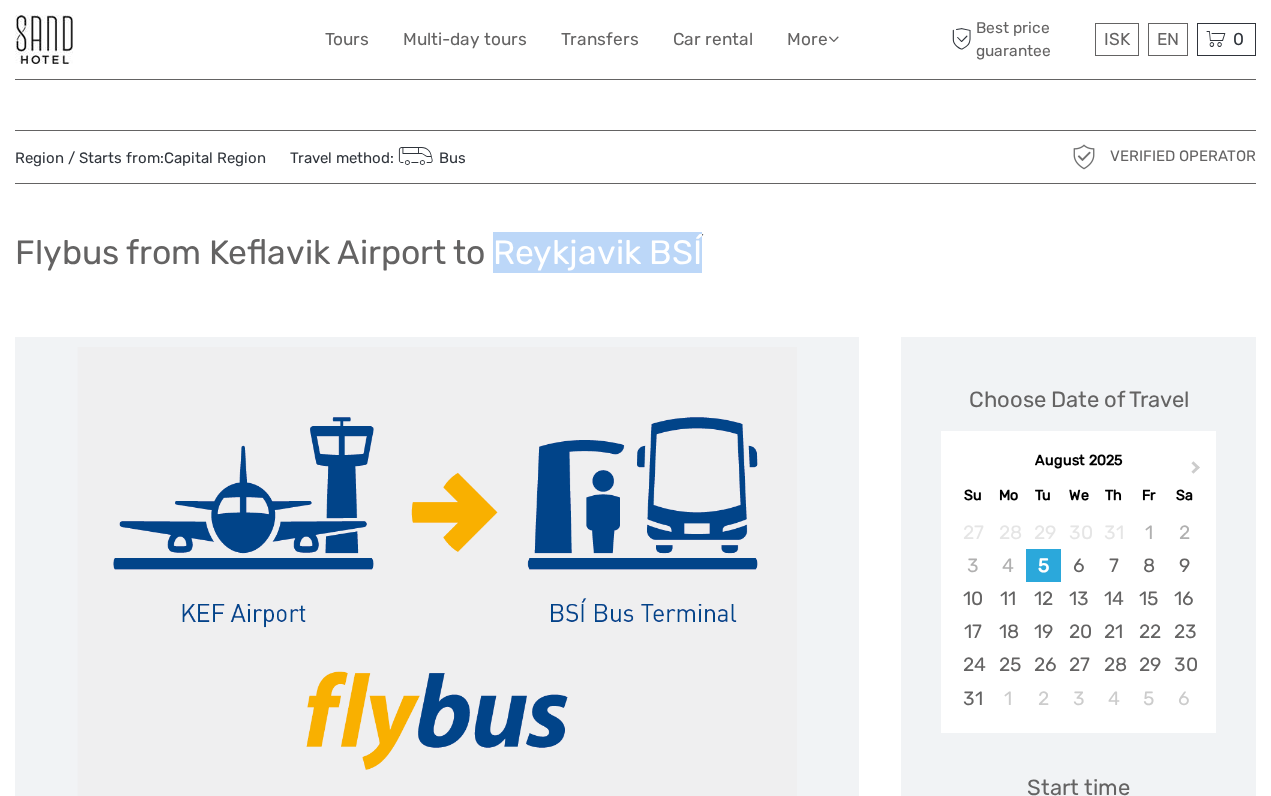 drag, startPoint x: 504, startPoint y: 254, endPoint x: 719, endPoint y: 239, distance: 215.52261 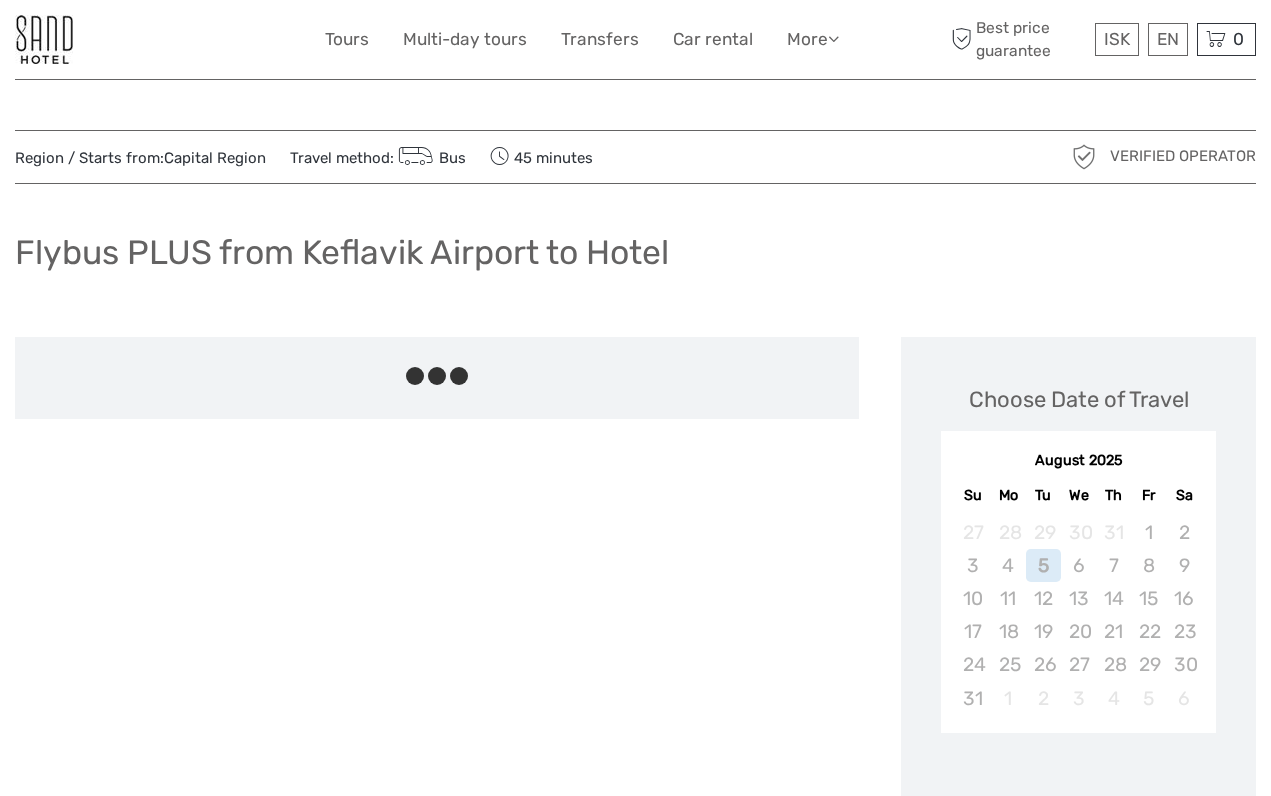 scroll, scrollTop: 0, scrollLeft: 0, axis: both 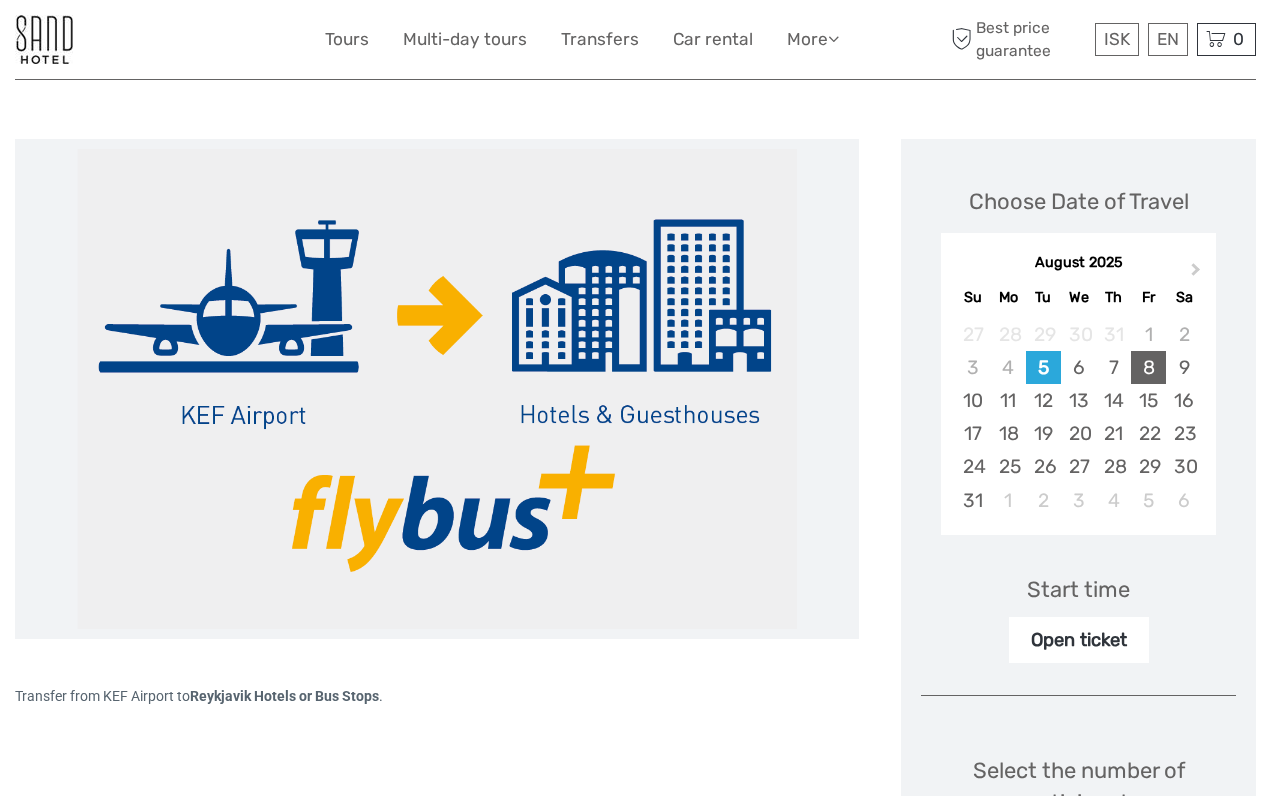 click on "8" at bounding box center [1148, 367] 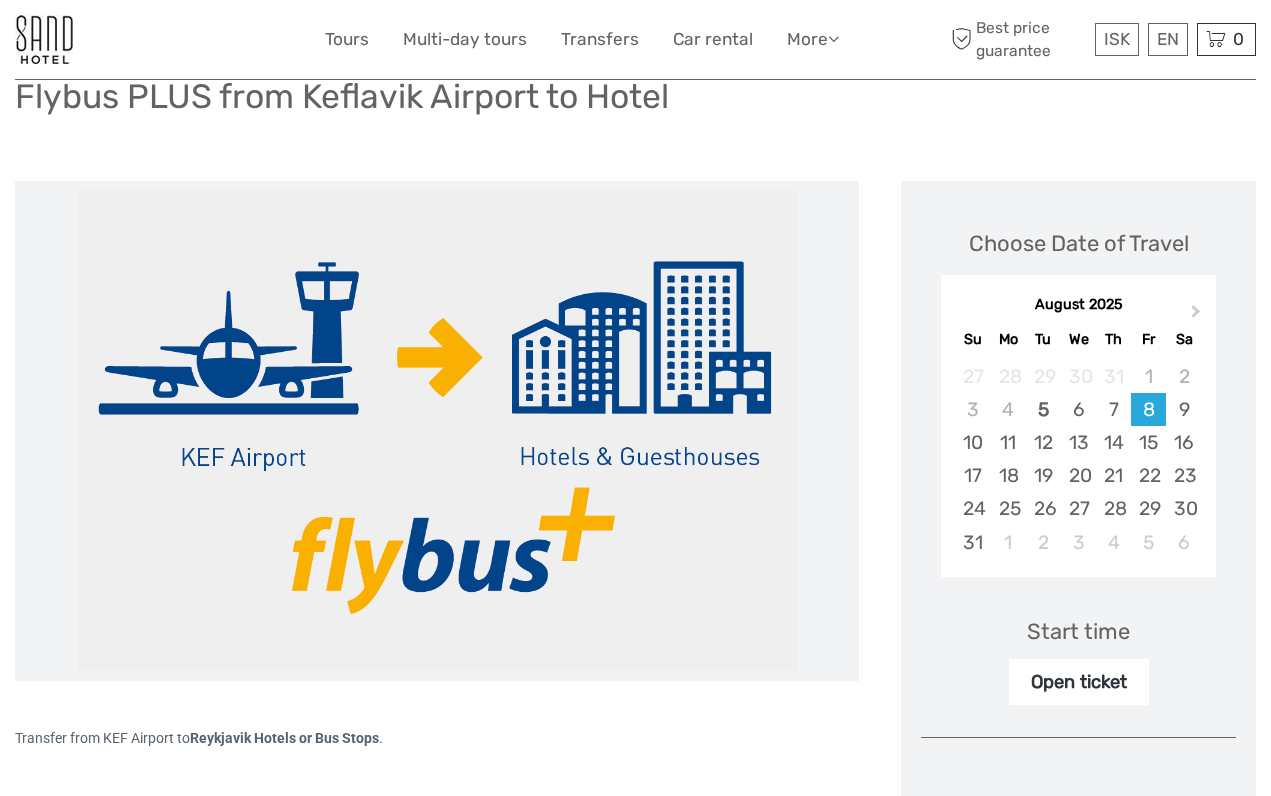 scroll, scrollTop: 132, scrollLeft: 0, axis: vertical 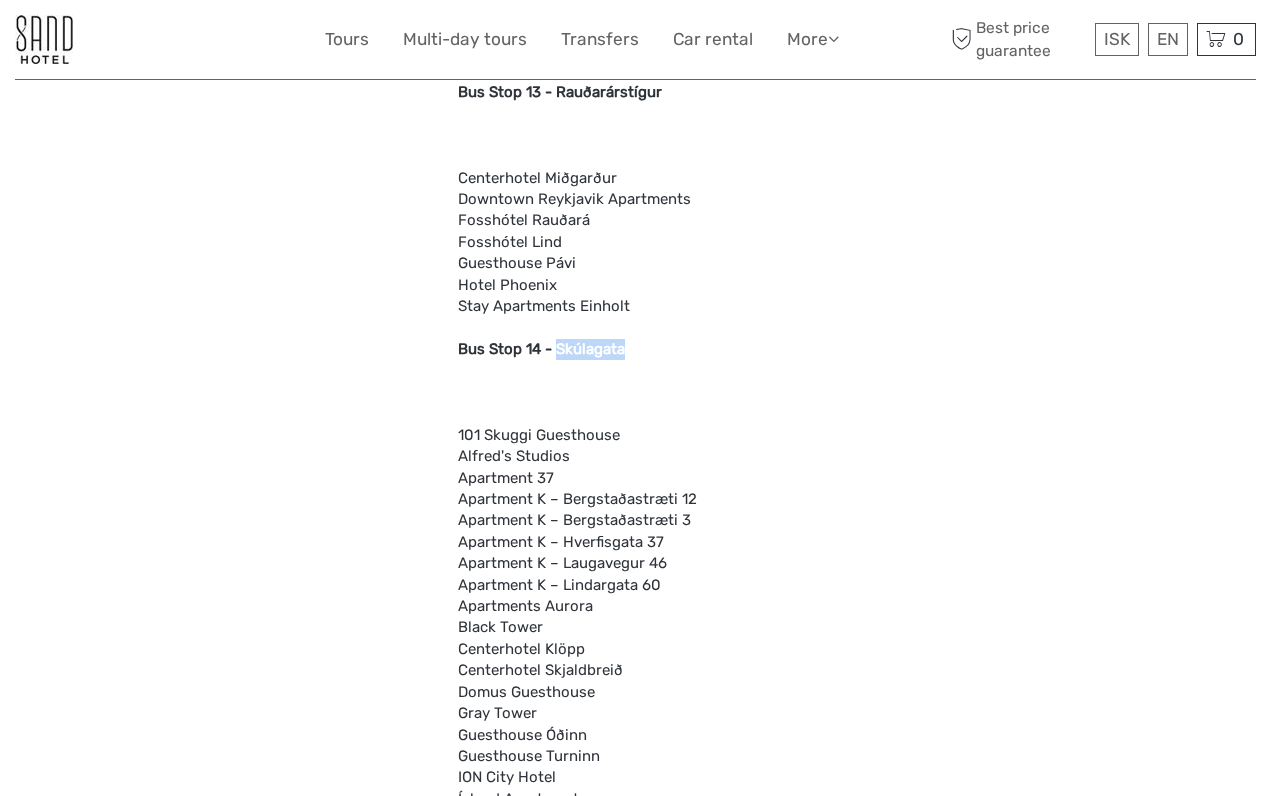 drag, startPoint x: 562, startPoint y: 285, endPoint x: 642, endPoint y: 280, distance: 80.1561 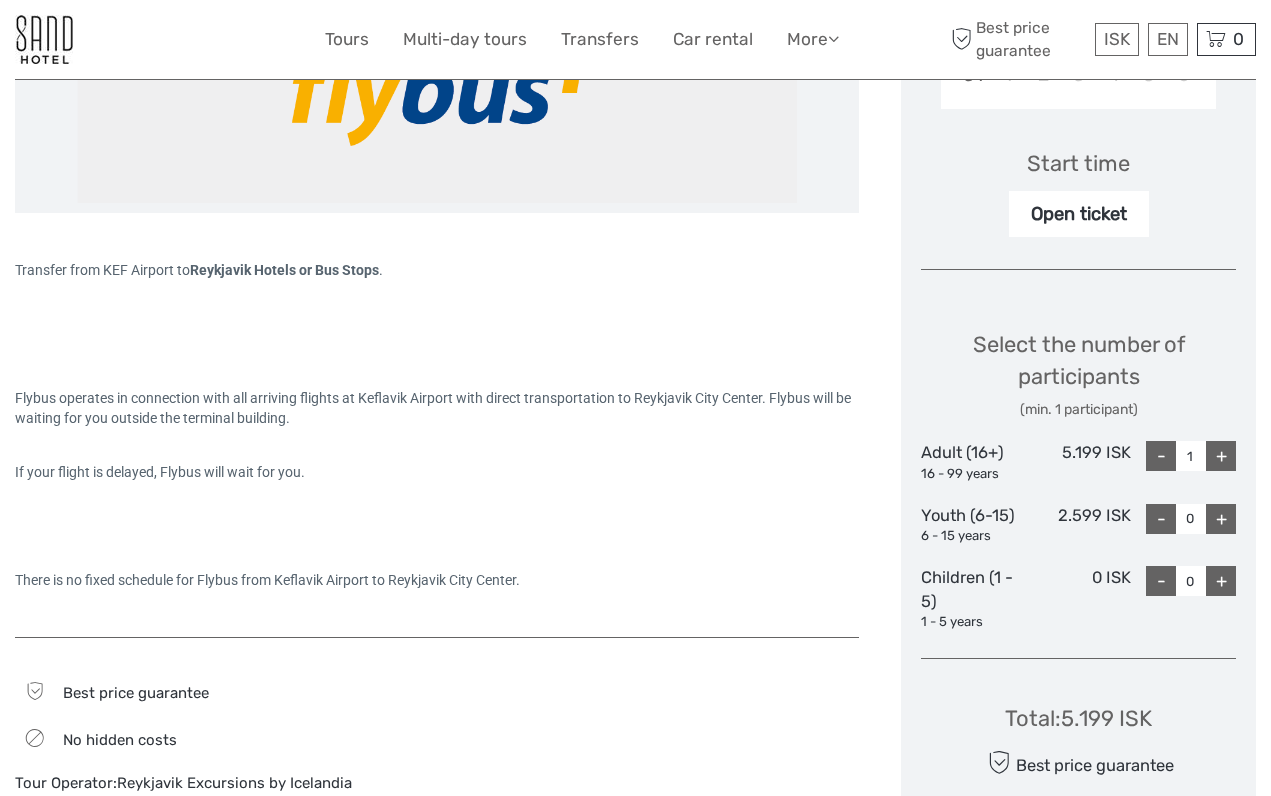 scroll, scrollTop: 553, scrollLeft: 0, axis: vertical 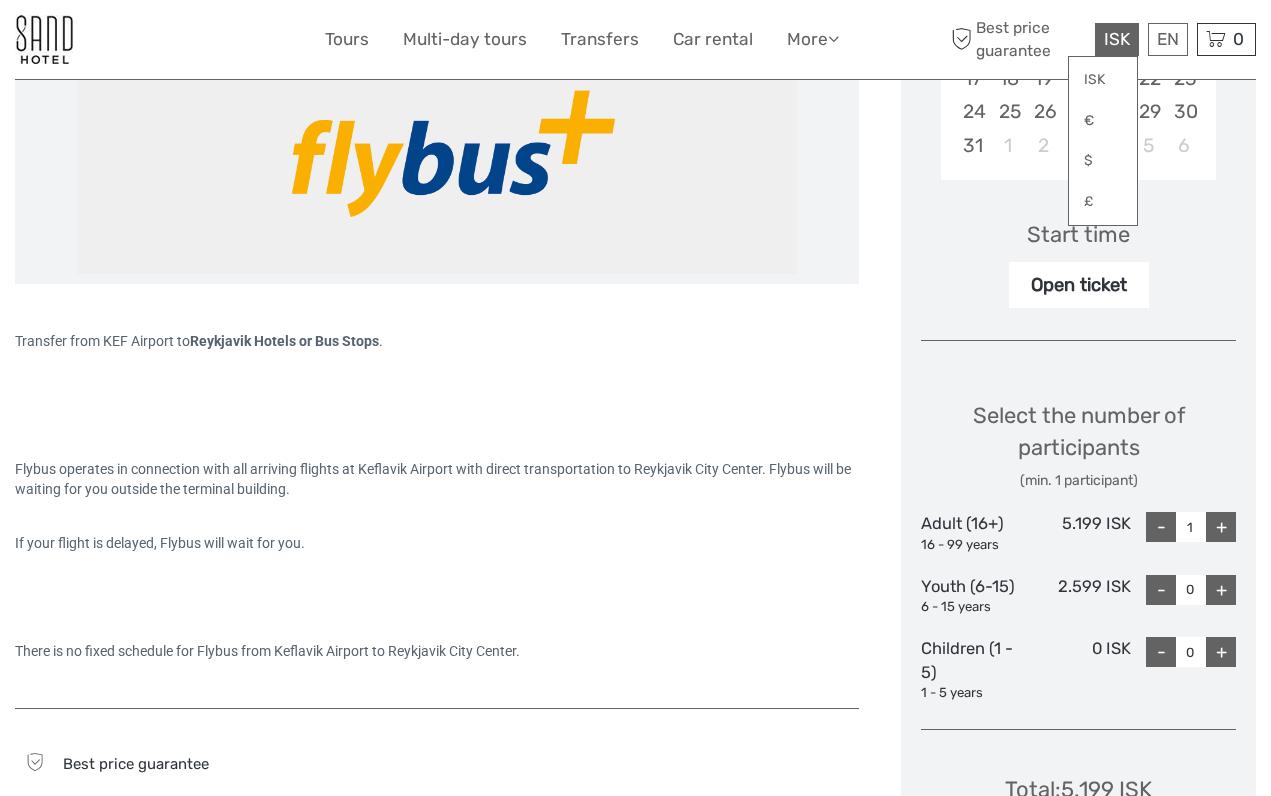 click on "ISK" at bounding box center (1117, 39) 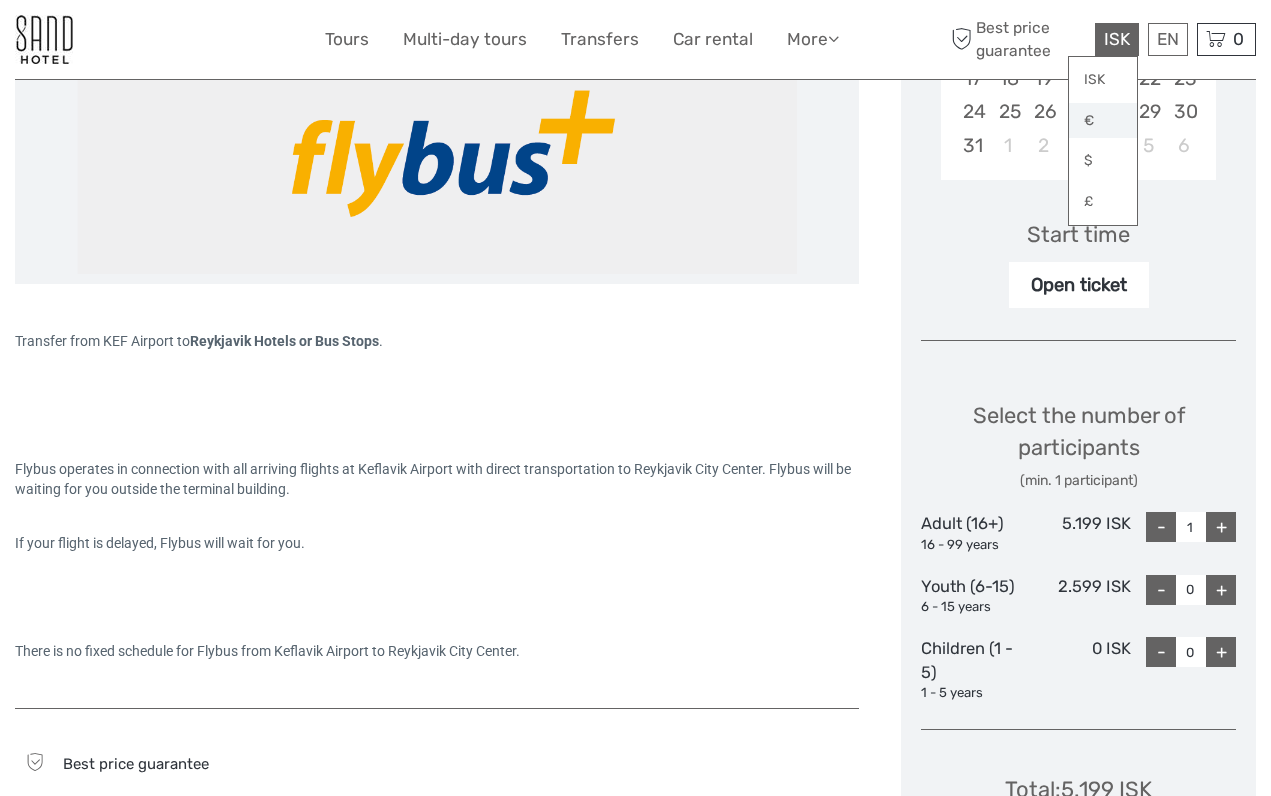click on "€" at bounding box center [1103, 121] 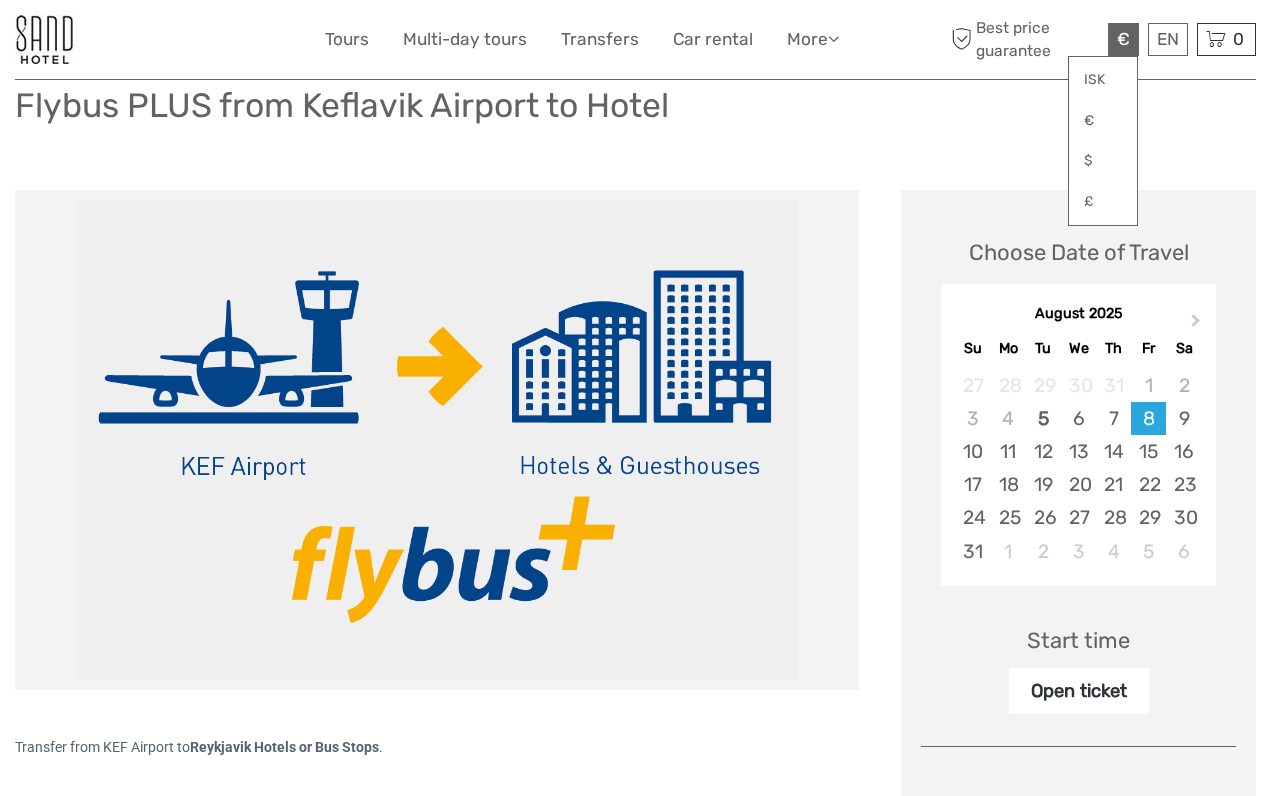 scroll, scrollTop: 132, scrollLeft: 0, axis: vertical 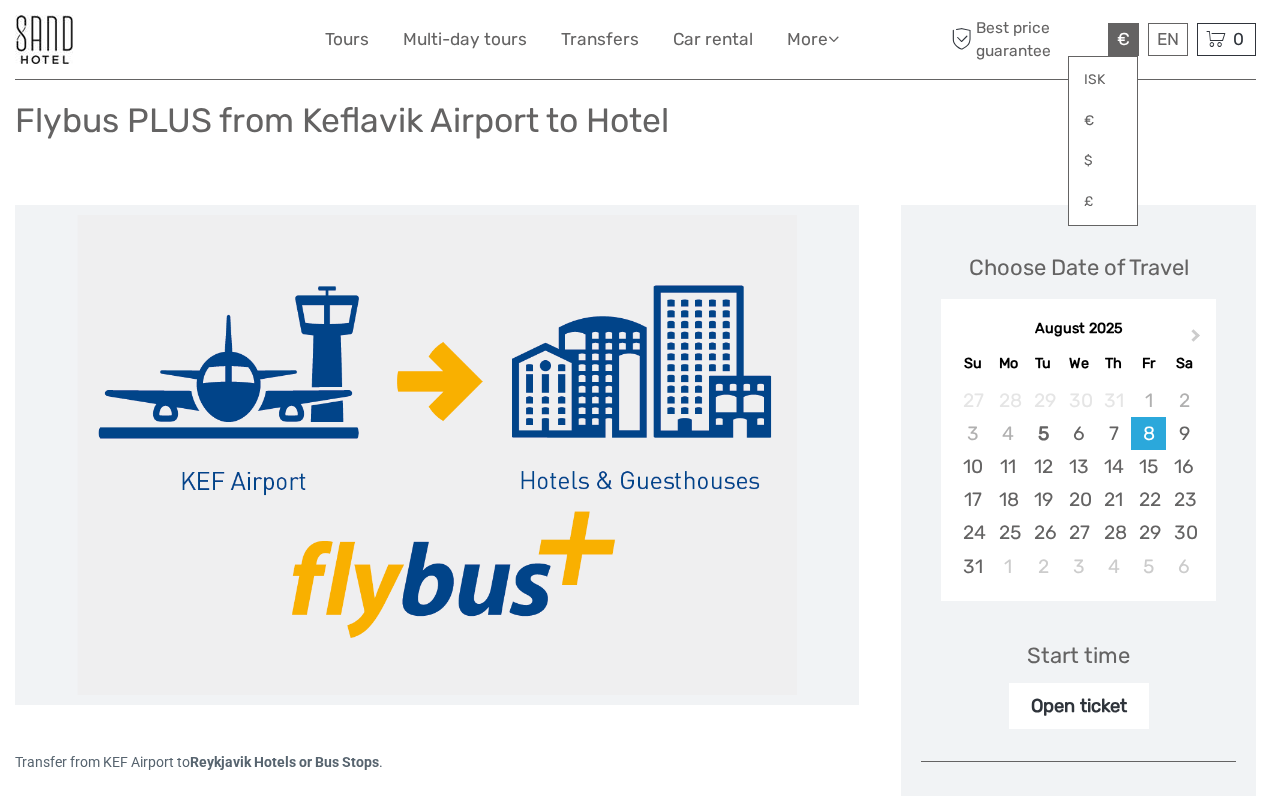 click on "Transfer from KEF Airport to  Reykjavik Hotels or Bus Stops .
Flybus operates in connection with all arriving flights at Keflavik Airport with direct transportation to Reykjavik City Center. Flybus will be waiting for you outside the terminal building.
If your flight is delayed, Flybus will wait for you.
There is no fixed schedule for Flybus from Keflavik Airport to Reykjavik City Center.
Best price guarantee
No hidden costs
Tour Operator:
Reykjavik Excursions by Icelandia
What is included
Bus FareDrop Off at select locationsFree Wi-Fi
Attention" at bounding box center (458, 3396) 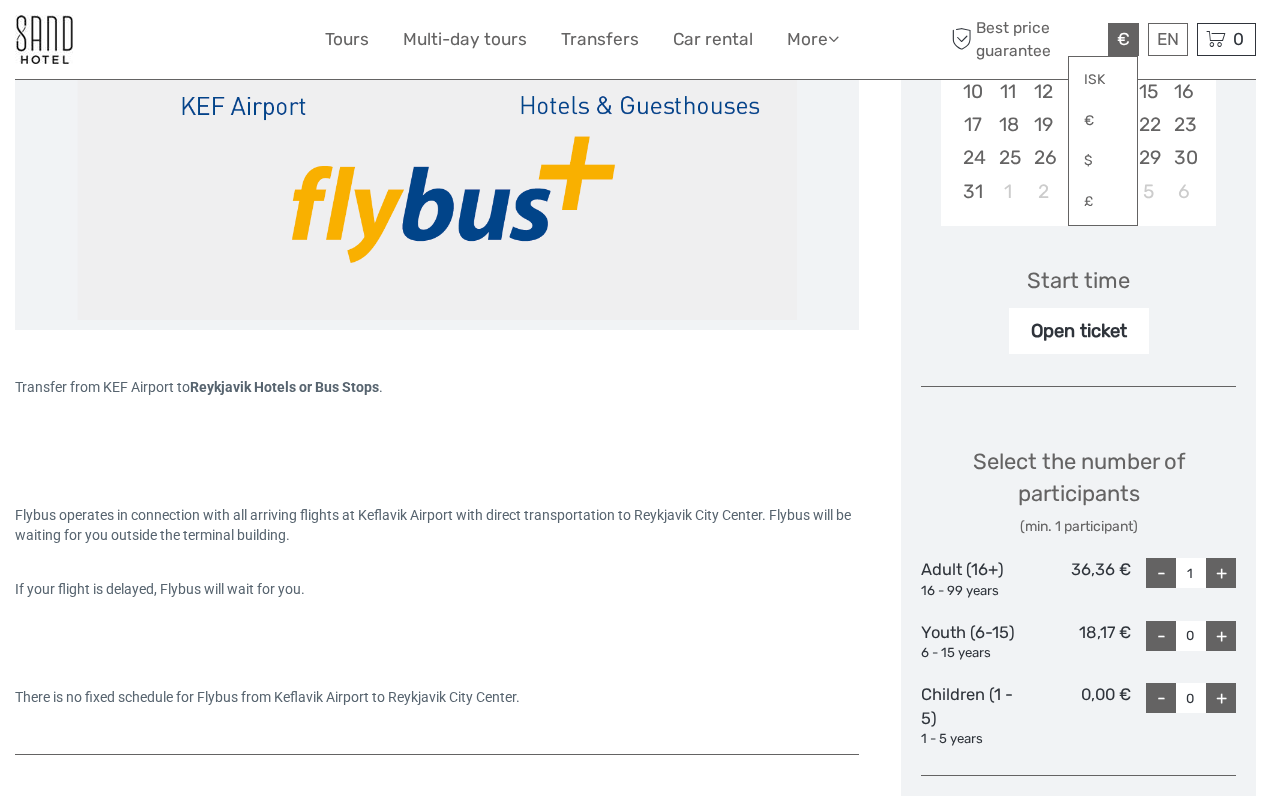 scroll, scrollTop: 510, scrollLeft: 0, axis: vertical 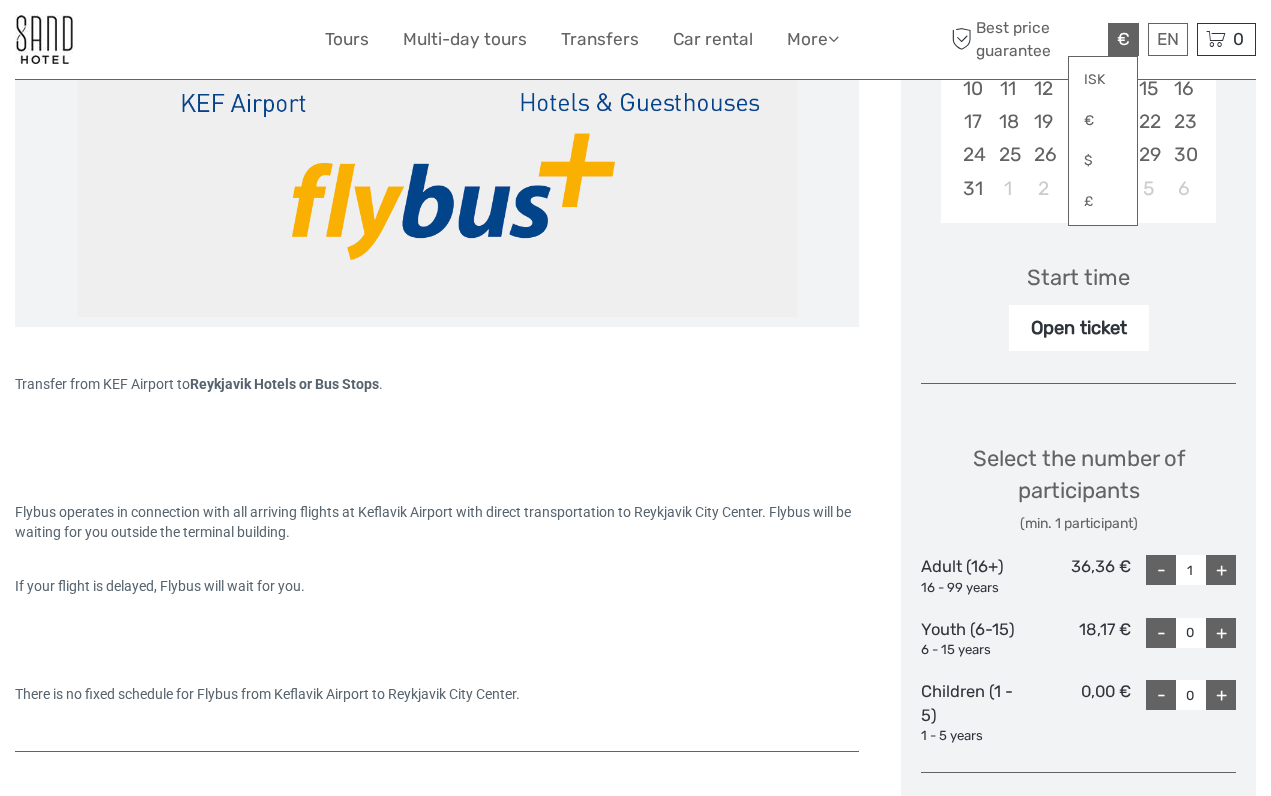 click on "+" at bounding box center (1221, 570) 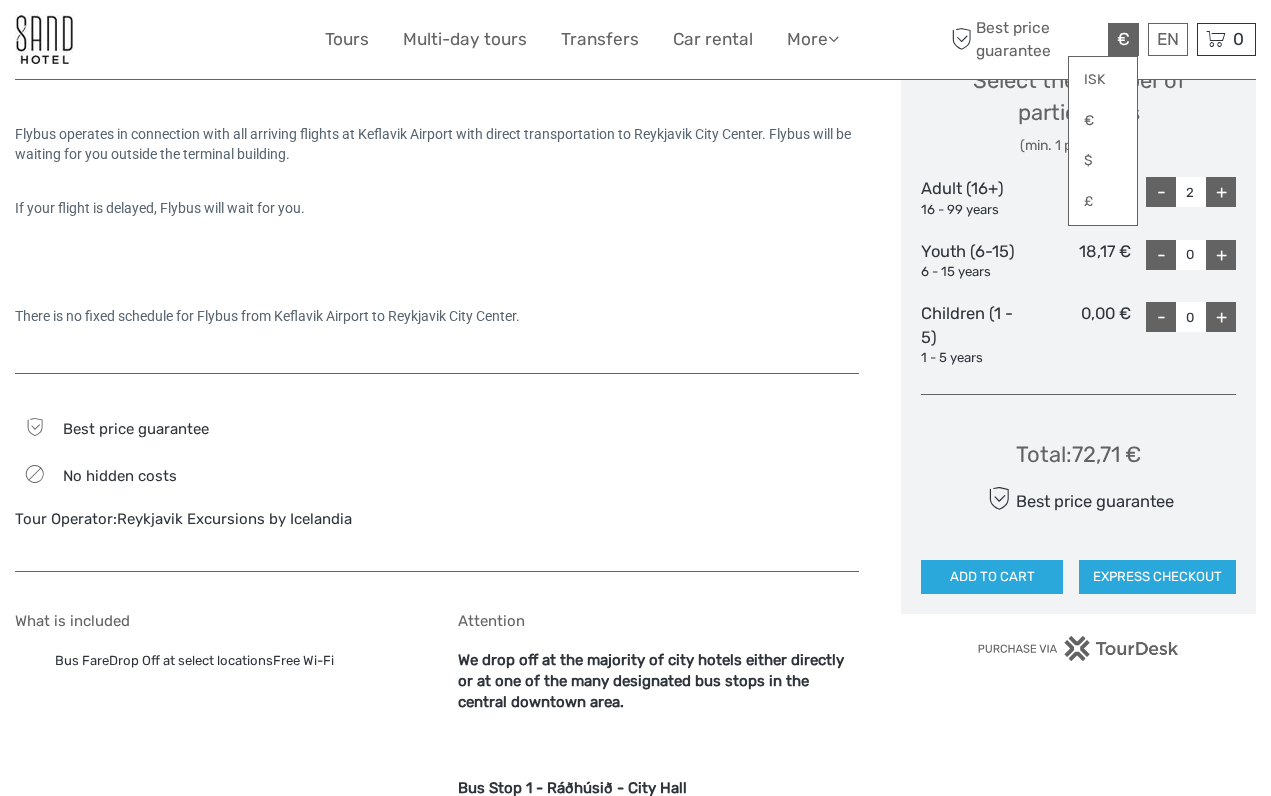 scroll, scrollTop: 901, scrollLeft: 0, axis: vertical 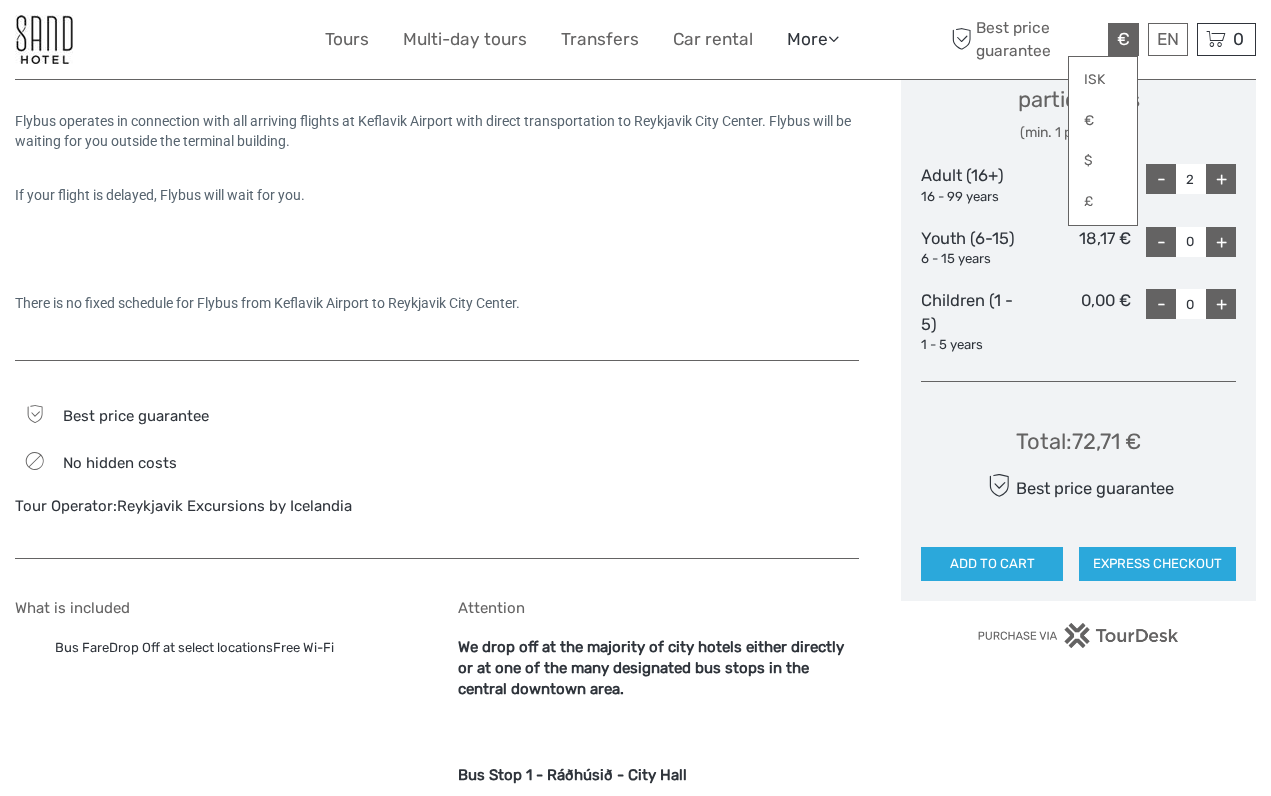 click at bounding box center (833, 38) 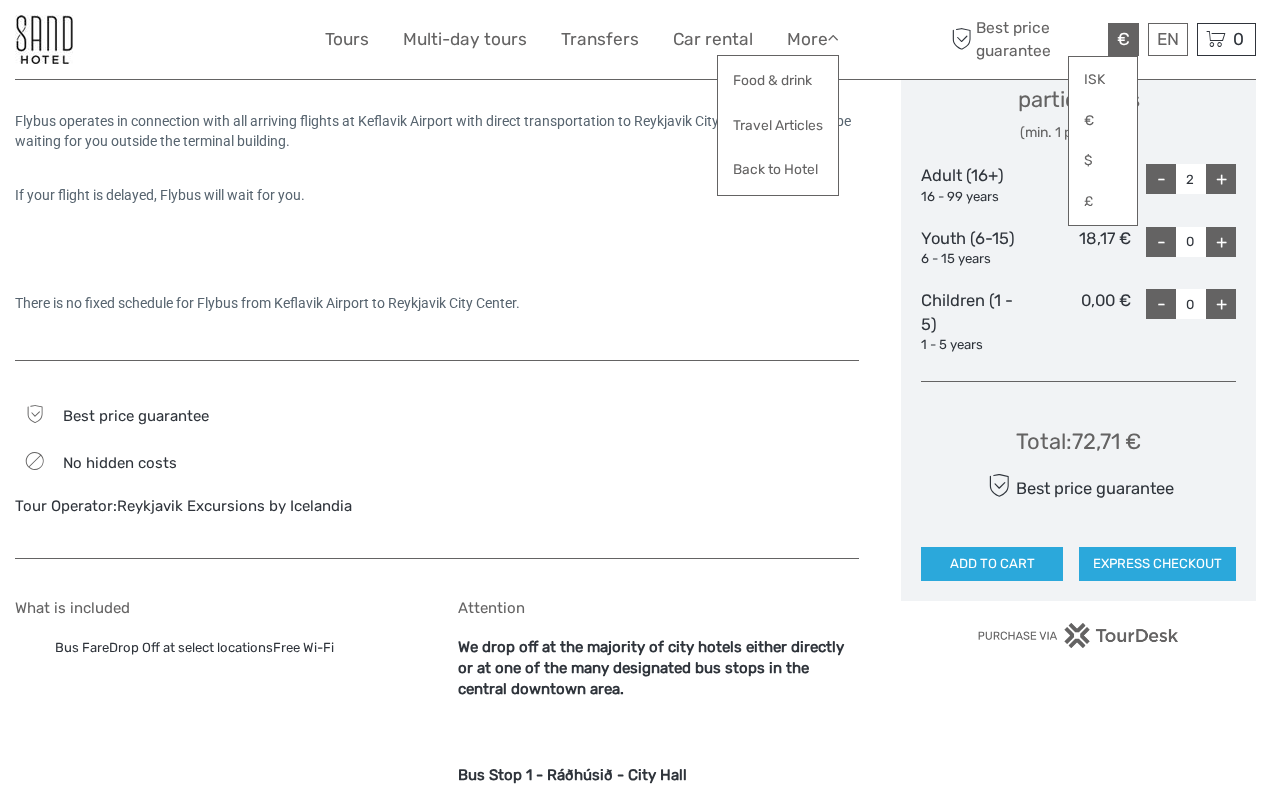click on "Flybus operates in connection with all arriving flights at Keflavik Airport with direct transportation to Reykjavik City Center. Flybus will be waiting for you outside the terminal building.
If your flight is delayed, Flybus will wait for you.
There is no fixed schedule for Flybus from Keflavik Airport to Reykjavik City Center." at bounding box center (437, 185) 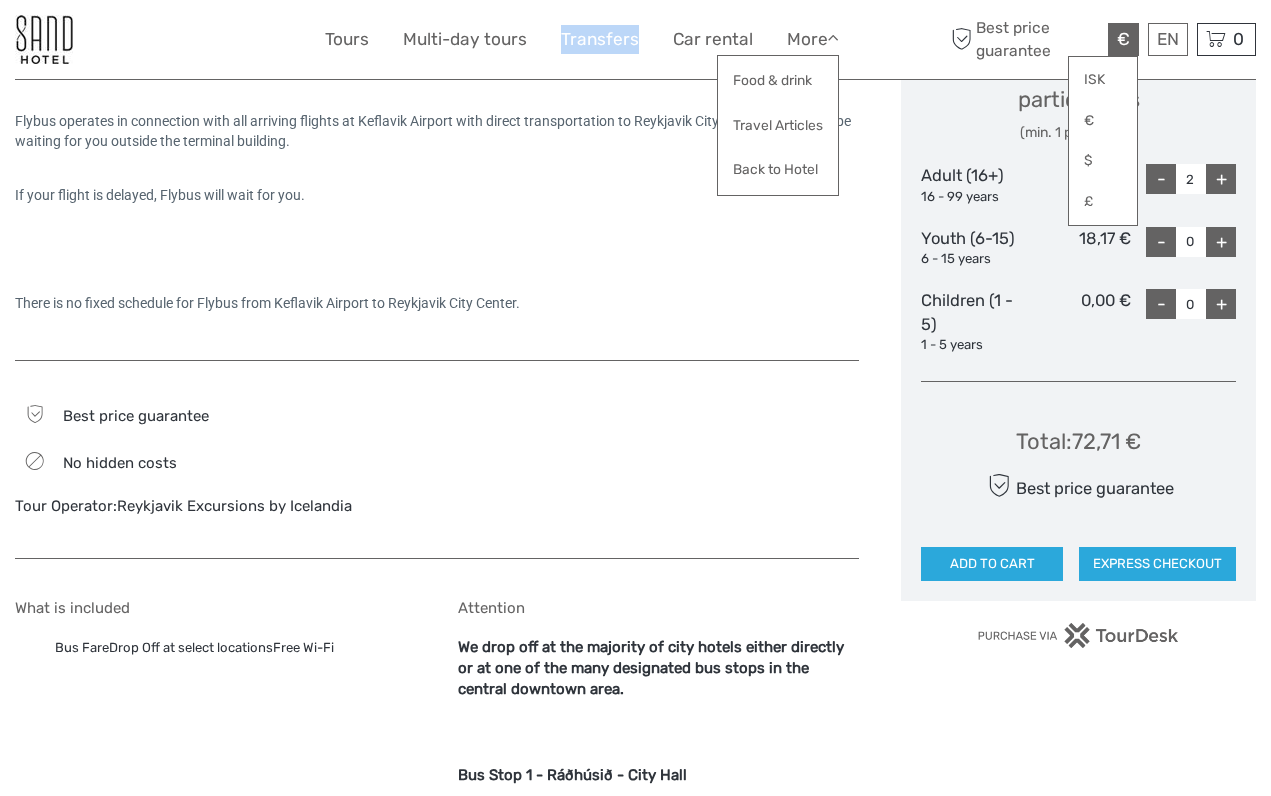 click on "Transfer from KEF Airport to  Reykjavik Hotels or Bus Stops .
Flybus operates in connection with all arriving flights at Keflavik Airport with direct transportation to Reykjavik City Center. Flybus will be waiting for you outside the terminal building.
If your flight is delayed, Flybus will wait for you.
There is no fixed schedule for Flybus from Keflavik Airport to Reykjavik City Center.
Best price guarantee
No hidden costs
Tour Operator:
Reykjavik Excursions by Icelandia
What is included
Bus FareDrop Off at select locationsFree Wi-Fi
Attention" at bounding box center (458, 2627) 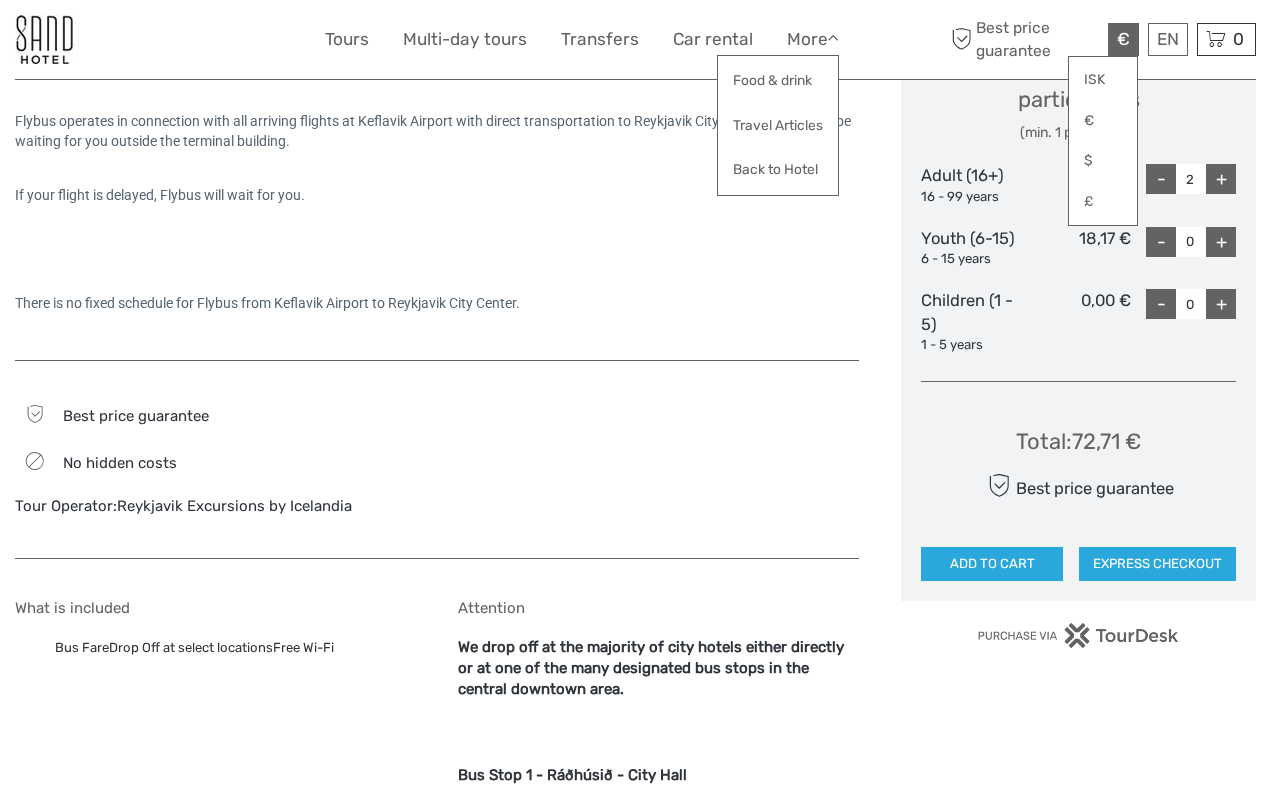click on "Choose Date of Travel Next Month August 2025 Su Mo Tu We Th Fr Sa 27 28 29 30 31 1 2 3 4 5 6 7 8 9 10 11 12 13 14 15 16 17 18 19 20 21 22 23 24 25 26 27 28 29 30 31 1 2 3 4 5 6 Start time Open ticket Select the number of participants (min. 1 participant) Adult (16+) 16 - 99 years 36,36 € - 2 + Youth (6-15) 6 - 15 years 18,17 € - 0 + Children (1 - 5) 1 - 5 years 0,00 € - 0 + Total :  72,71 € Best price guarantee ADD TO CART EXPRESS CHECKOUT" at bounding box center (1078, 19) 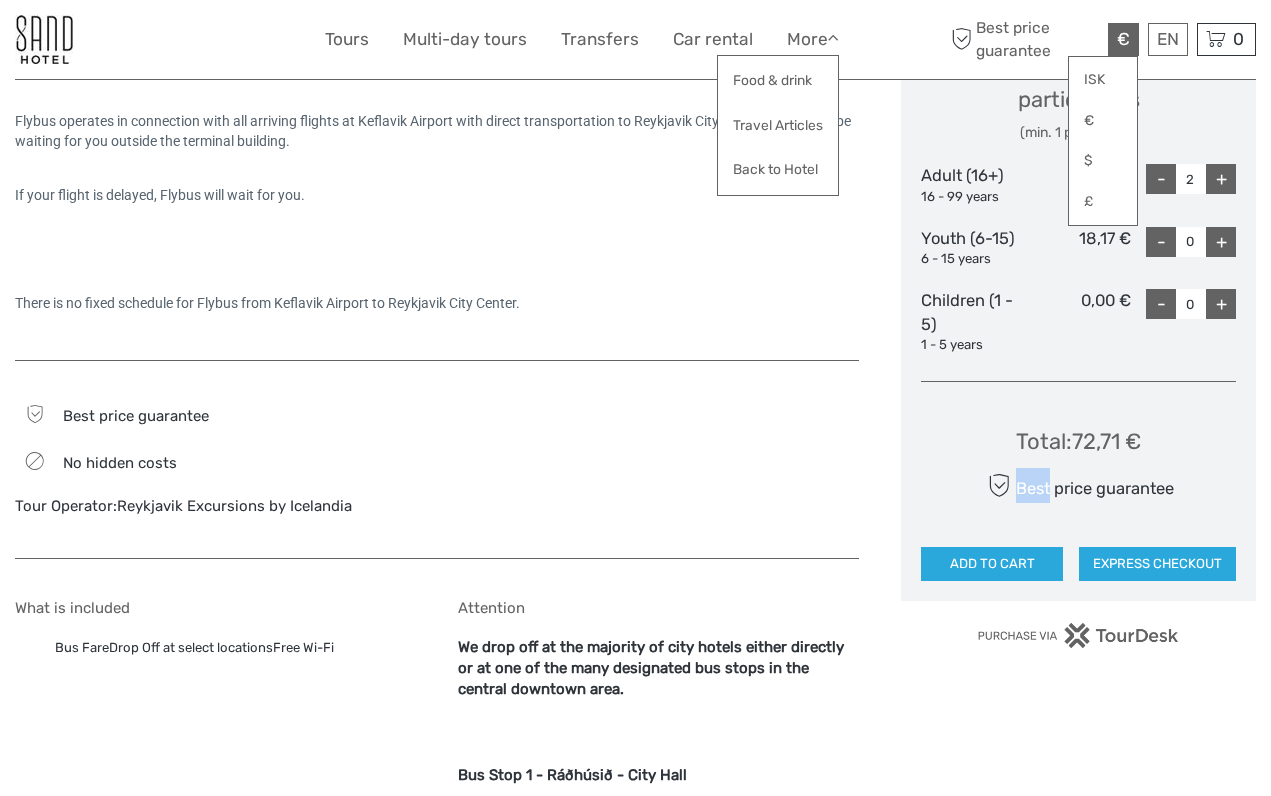 click on "Choose Date of Travel Next Month August 2025 Su Mo Tu We Th Fr Sa 27 28 29 30 31 1 2 3 4 5 6 7 8 9 10 11 12 13 14 15 16 17 18 19 20 21 22 23 24 25 26 27 28 29 30 31 1 2 3 4 5 6 Start time Open ticket Select the number of participants (min. 1 participant) Adult (16+) 16 - 99 years 36,36 € - 2 + Youth (6-15) 6 - 15 years 18,17 € - 0 + Children (1 - 5) 1 - 5 years 0,00 € - 0 + Total :  72,71 € Best price guarantee ADD TO CART EXPRESS CHECKOUT" at bounding box center [1078, 19] 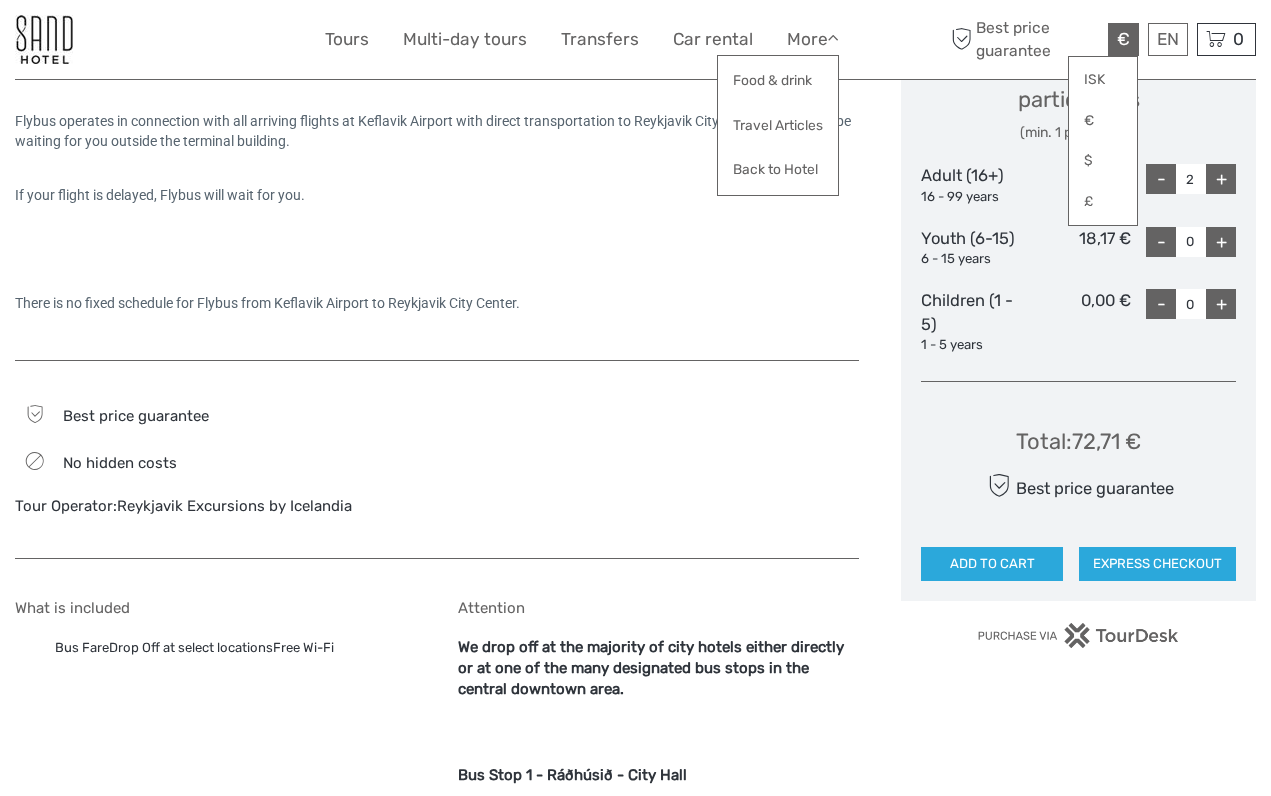 click on "Choose Date of Travel Next Month August 2025 Su Mo Tu We Th Fr Sa 27 28 29 30 31 1 2 3 4 5 6 7 8 9 10 11 12 13 14 15 16 17 18 19 20 21 22 23 24 25 26 27 28 29 30 31 1 2 3 4 5 6 Start time Open ticket Select the number of participants (min. 1 participant) Adult (16+) 16 - 99 years 36,36 € - 2 + Youth (6-15) 6 - 15 years 18,17 € - 0 + Children (1 - 5) 1 - 5 years 0,00 € - 0 + Total :  72,71 € Best price guarantee ADD TO CART EXPRESS CHECKOUT" at bounding box center [1078, 19] 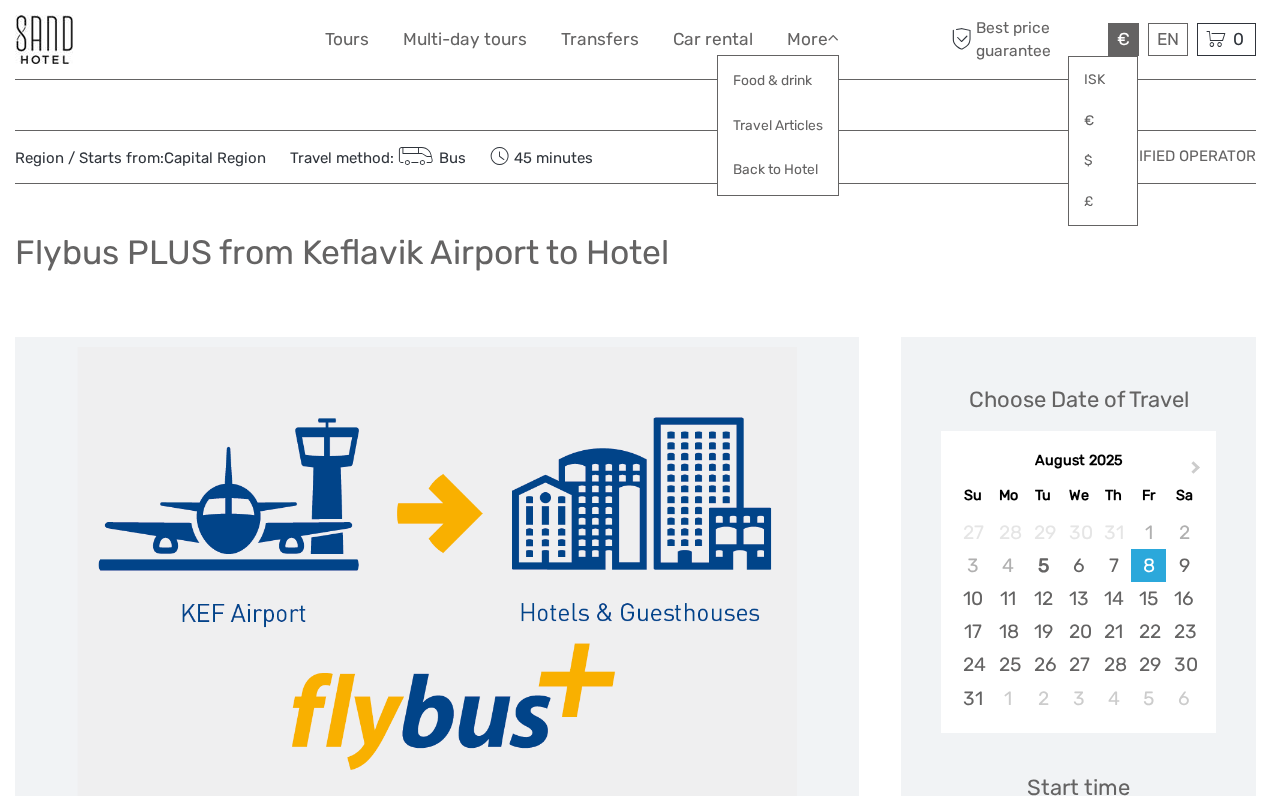 scroll, scrollTop: 0, scrollLeft: 0, axis: both 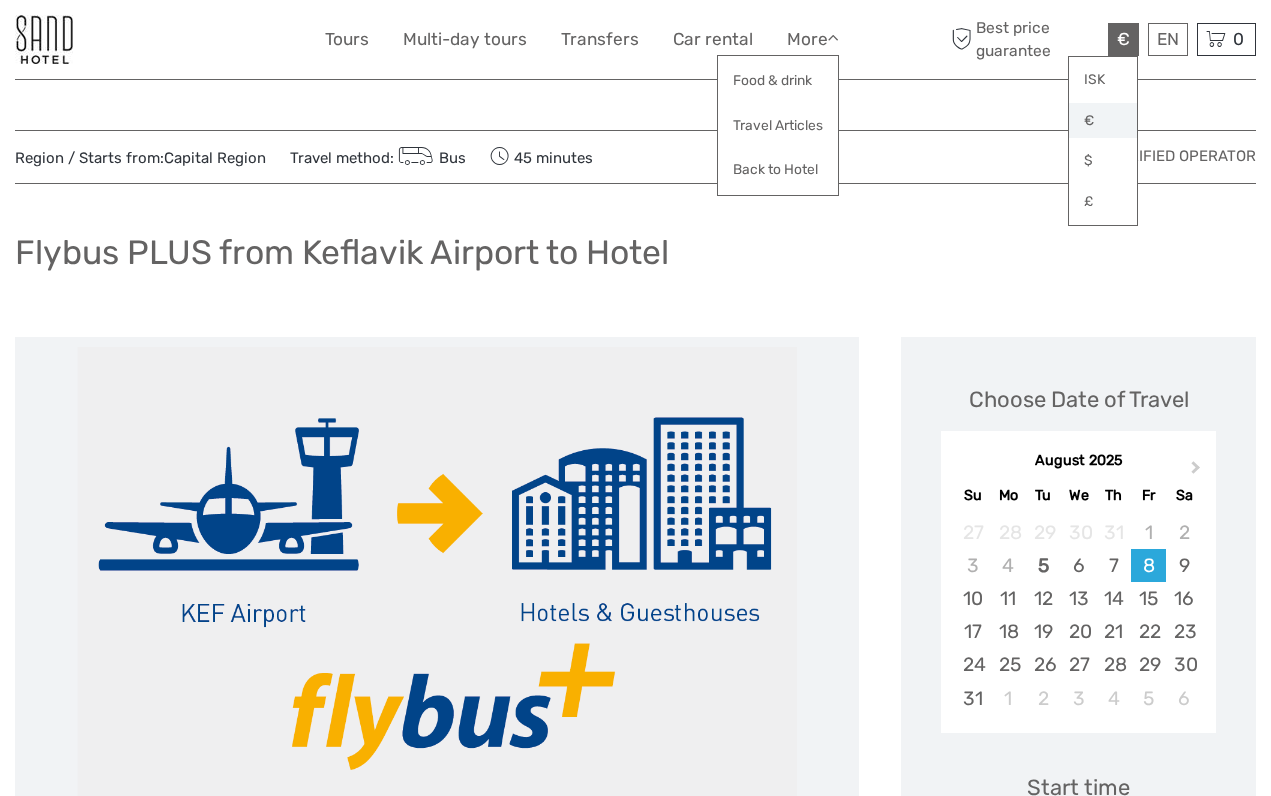 click on "€" at bounding box center [1103, 121] 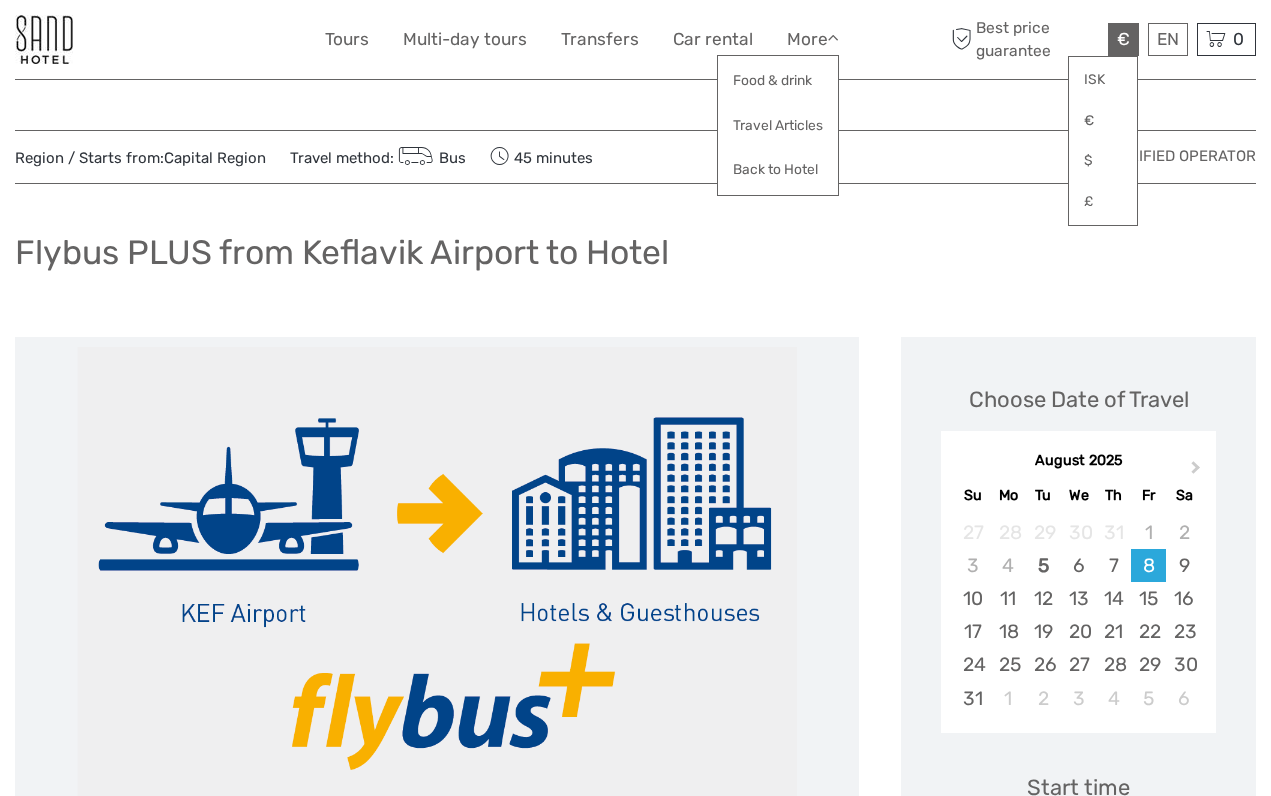 click on "€" at bounding box center (1123, 39) 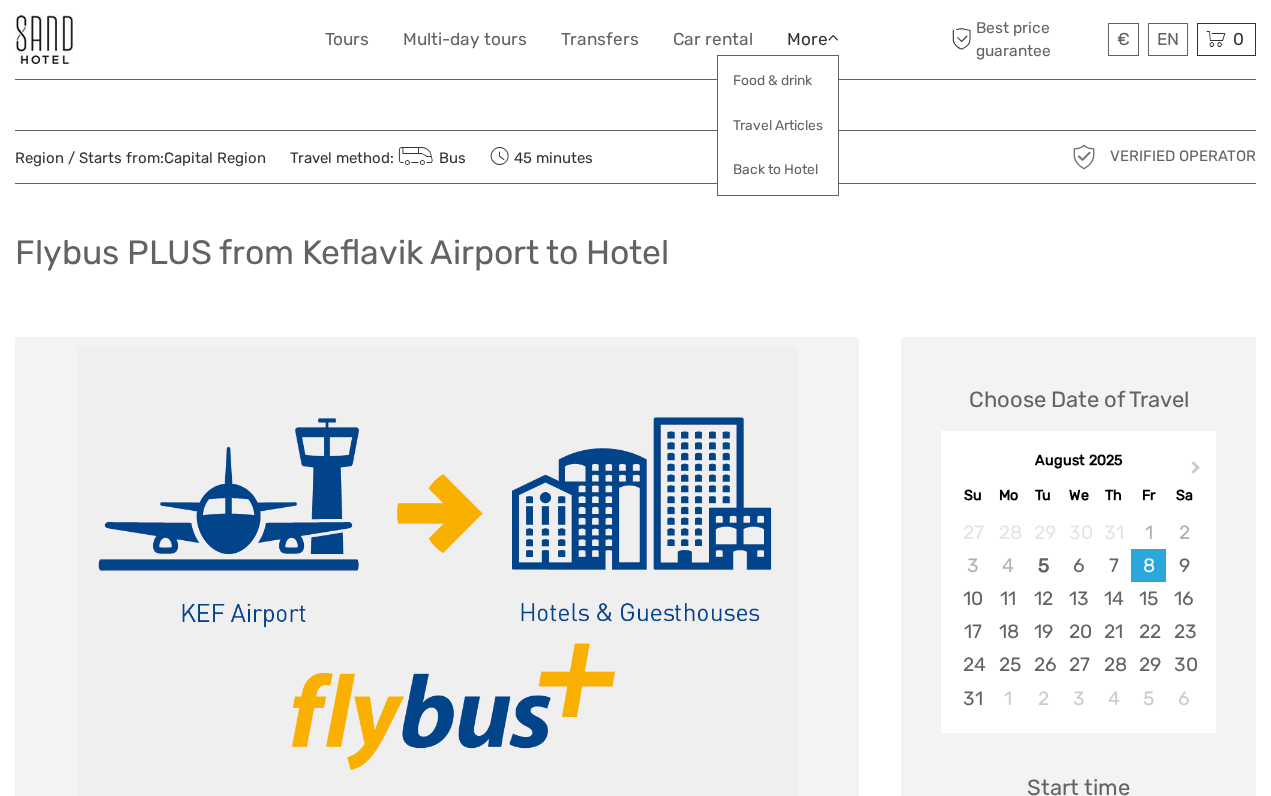 click on "More" at bounding box center (813, 39) 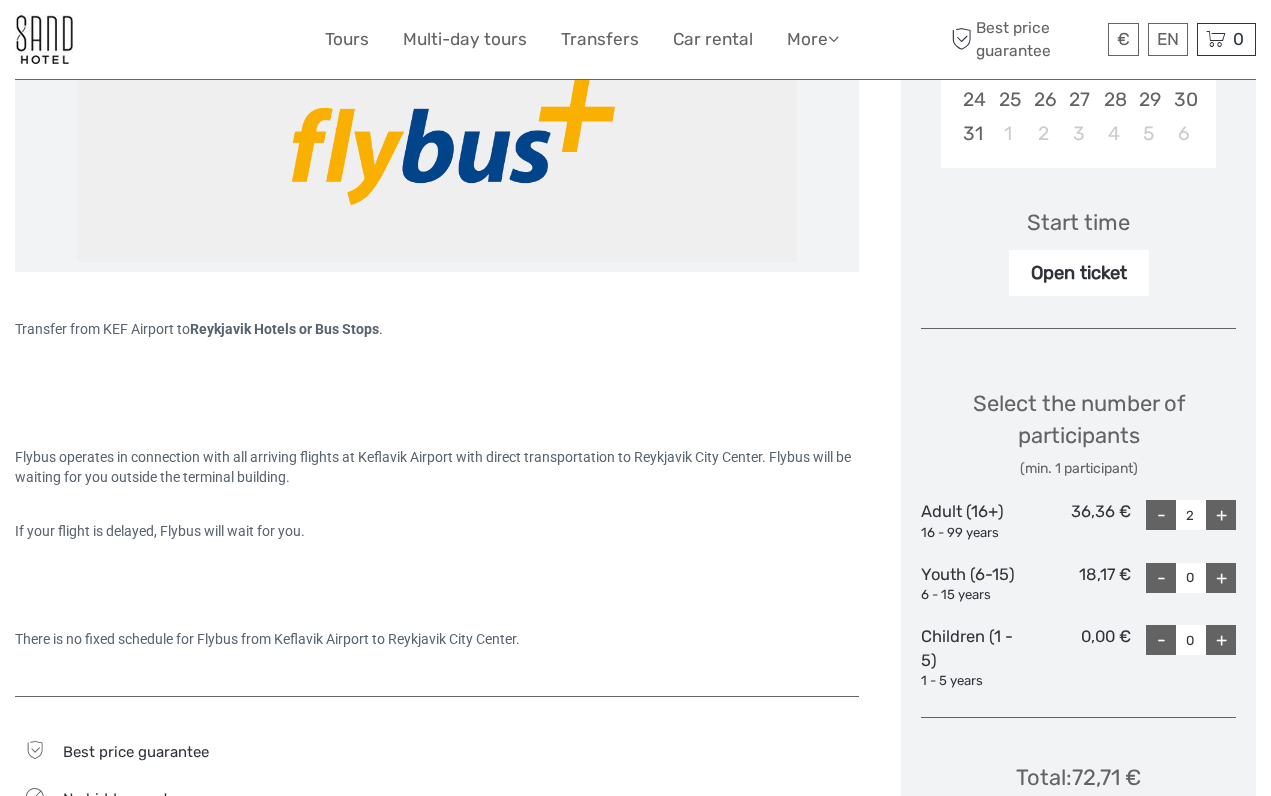 click at bounding box center [1078, 328] 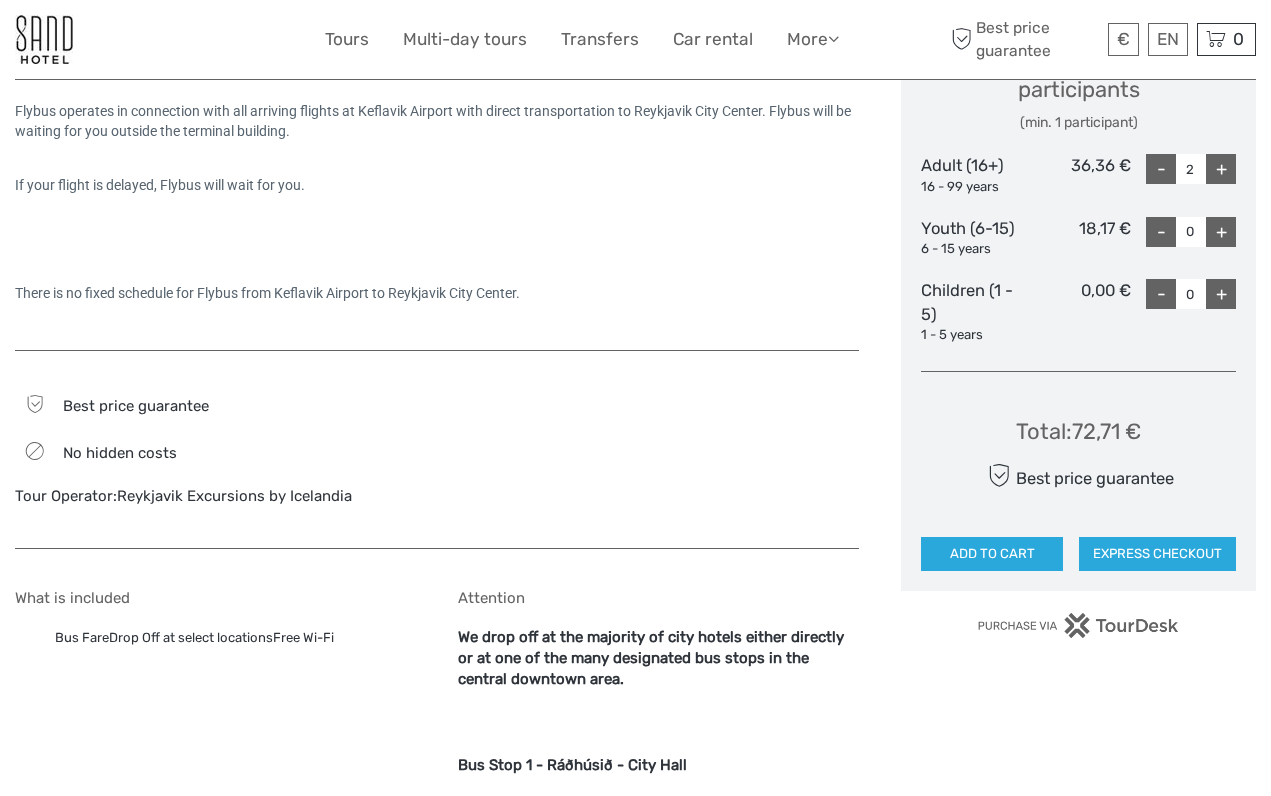 scroll, scrollTop: 916, scrollLeft: 0, axis: vertical 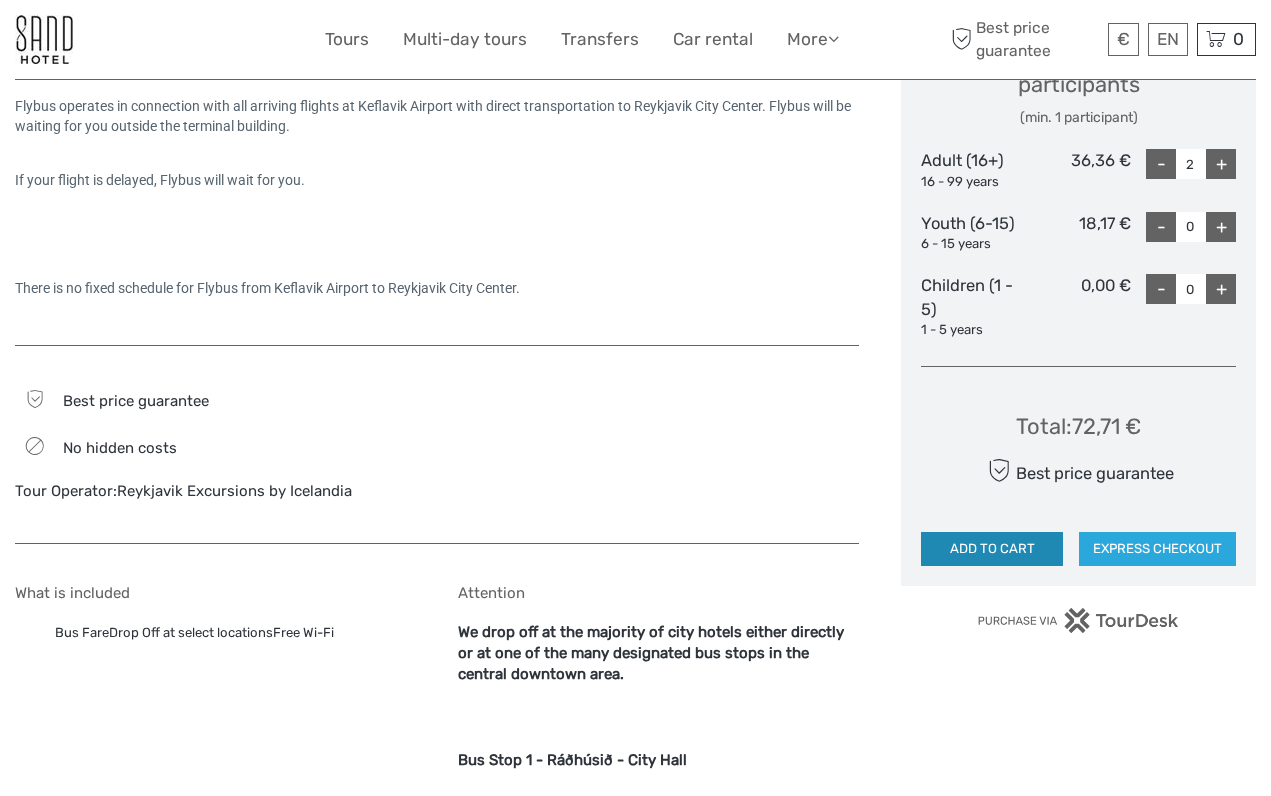 click on "ADD TO CART" at bounding box center (992, 549) 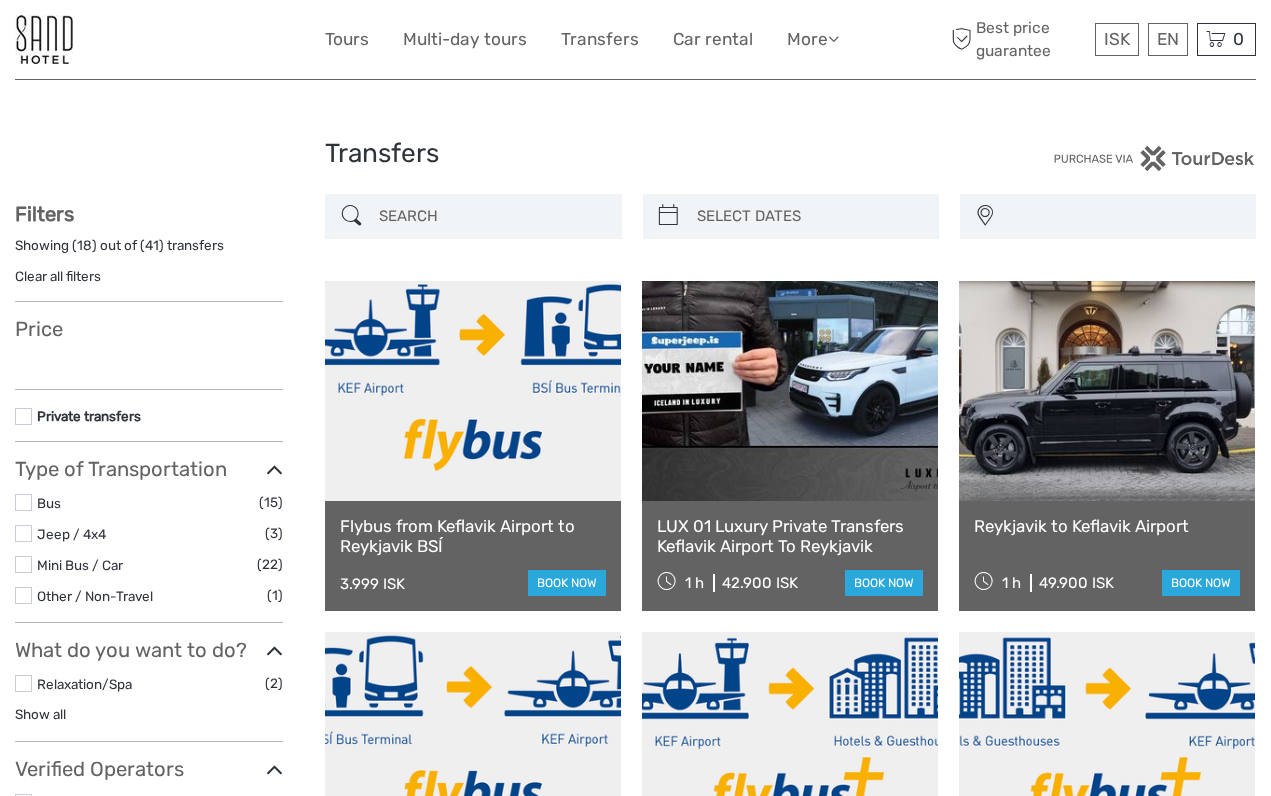 select 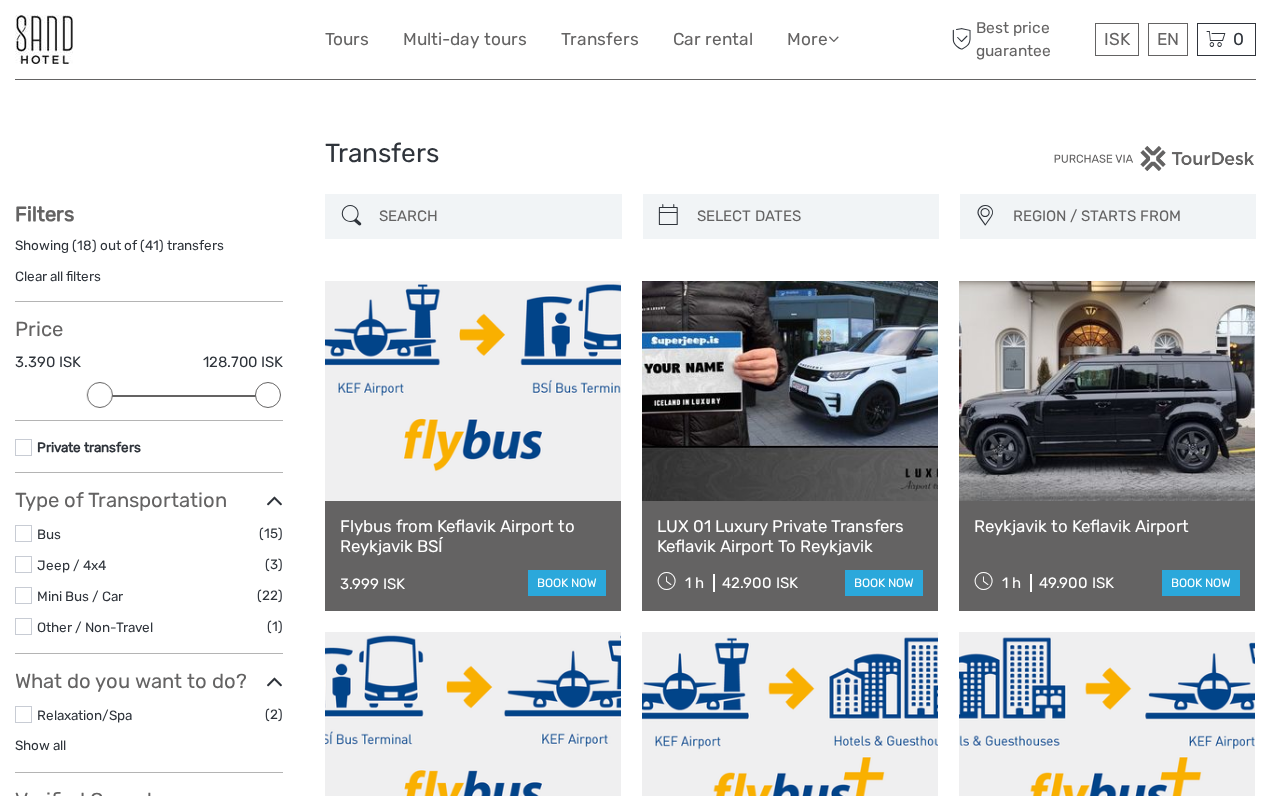 scroll, scrollTop: 0, scrollLeft: 0, axis: both 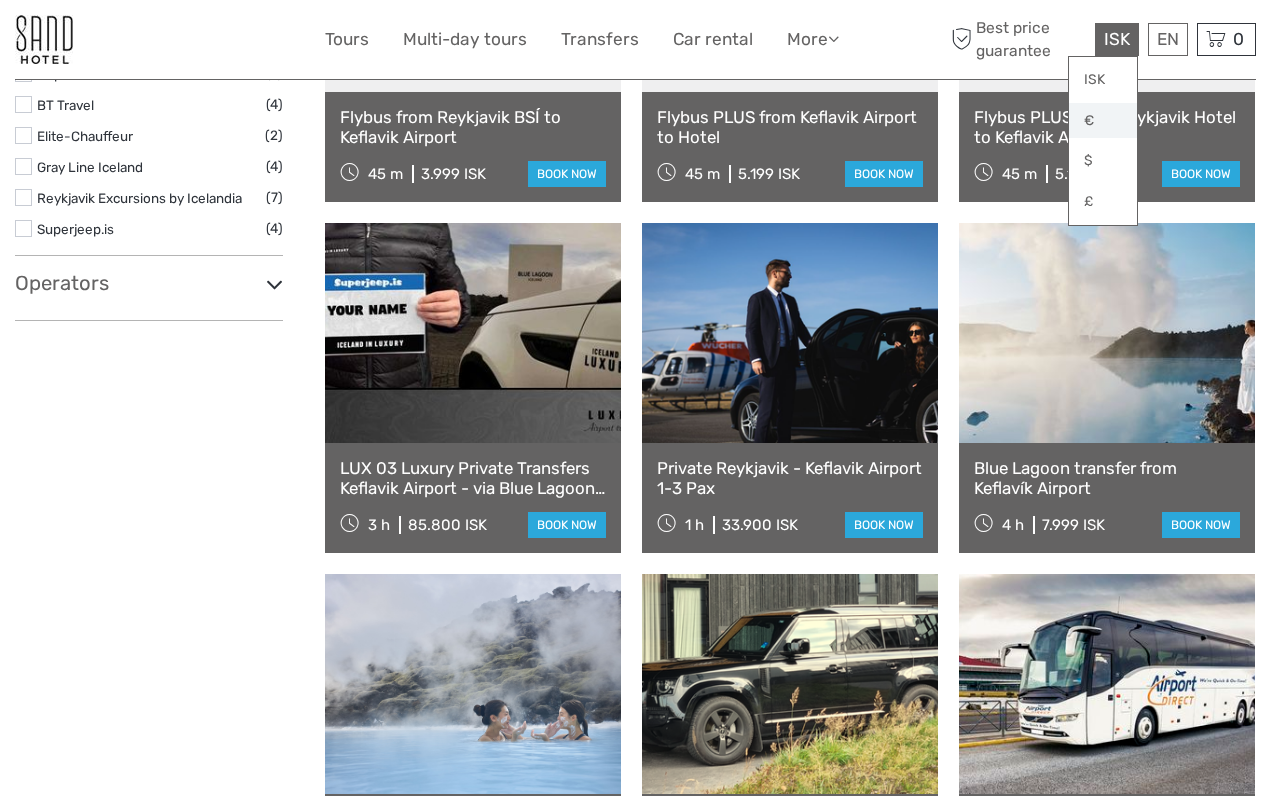 click on "€" at bounding box center (1103, 121) 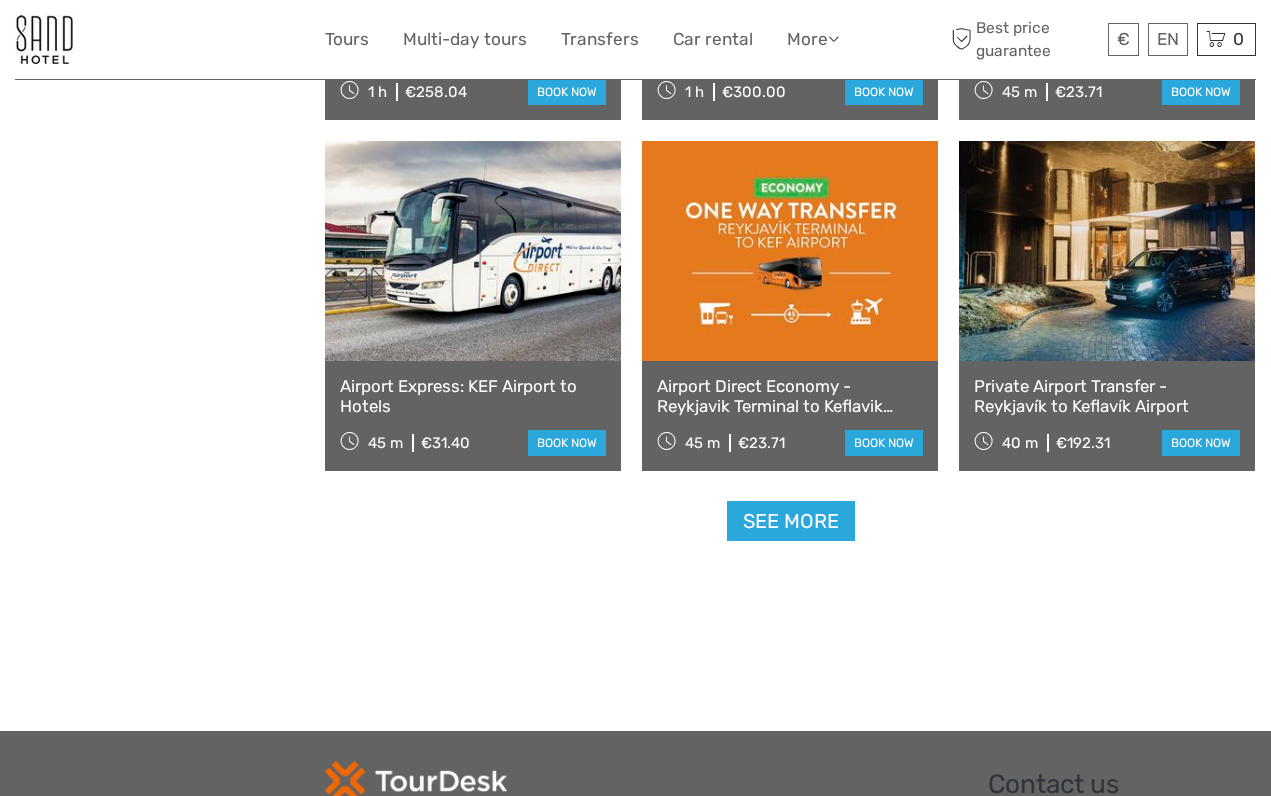 scroll, scrollTop: 1905, scrollLeft: 0, axis: vertical 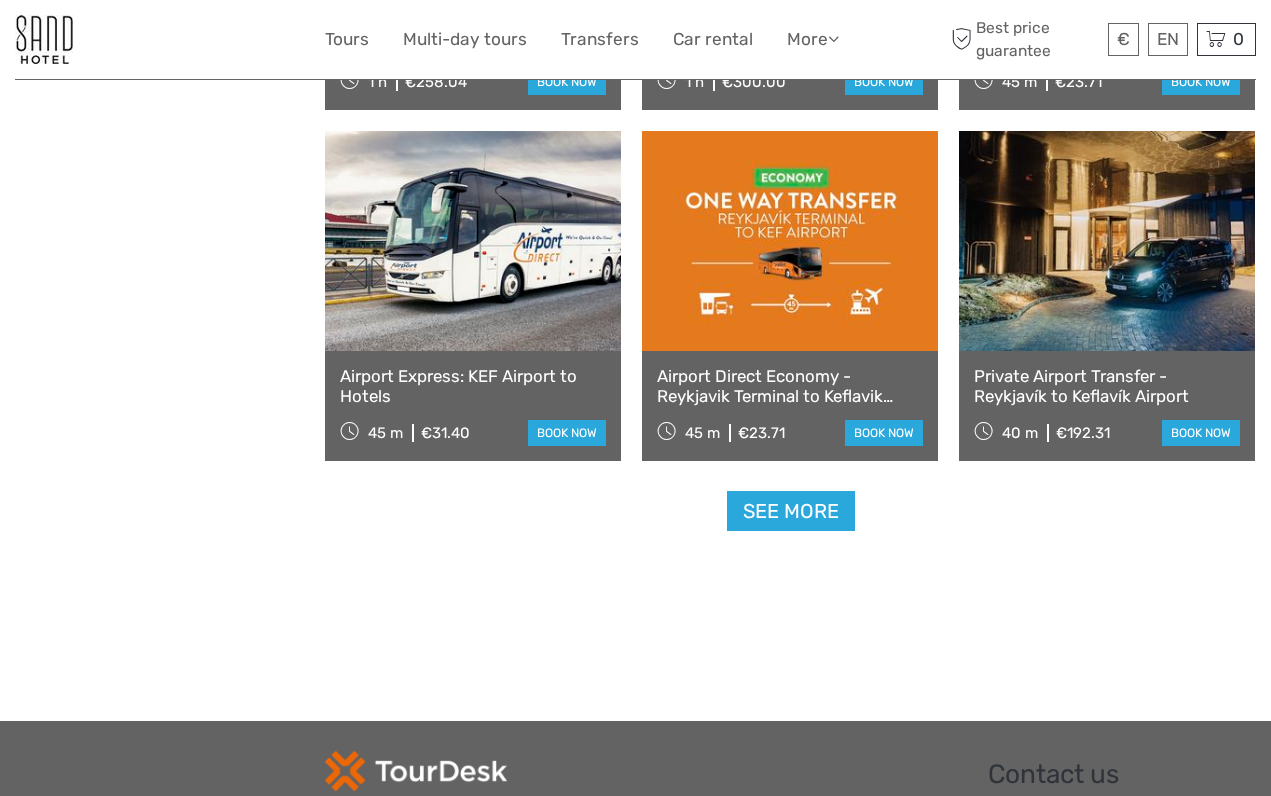 click at bounding box center [473, 241] 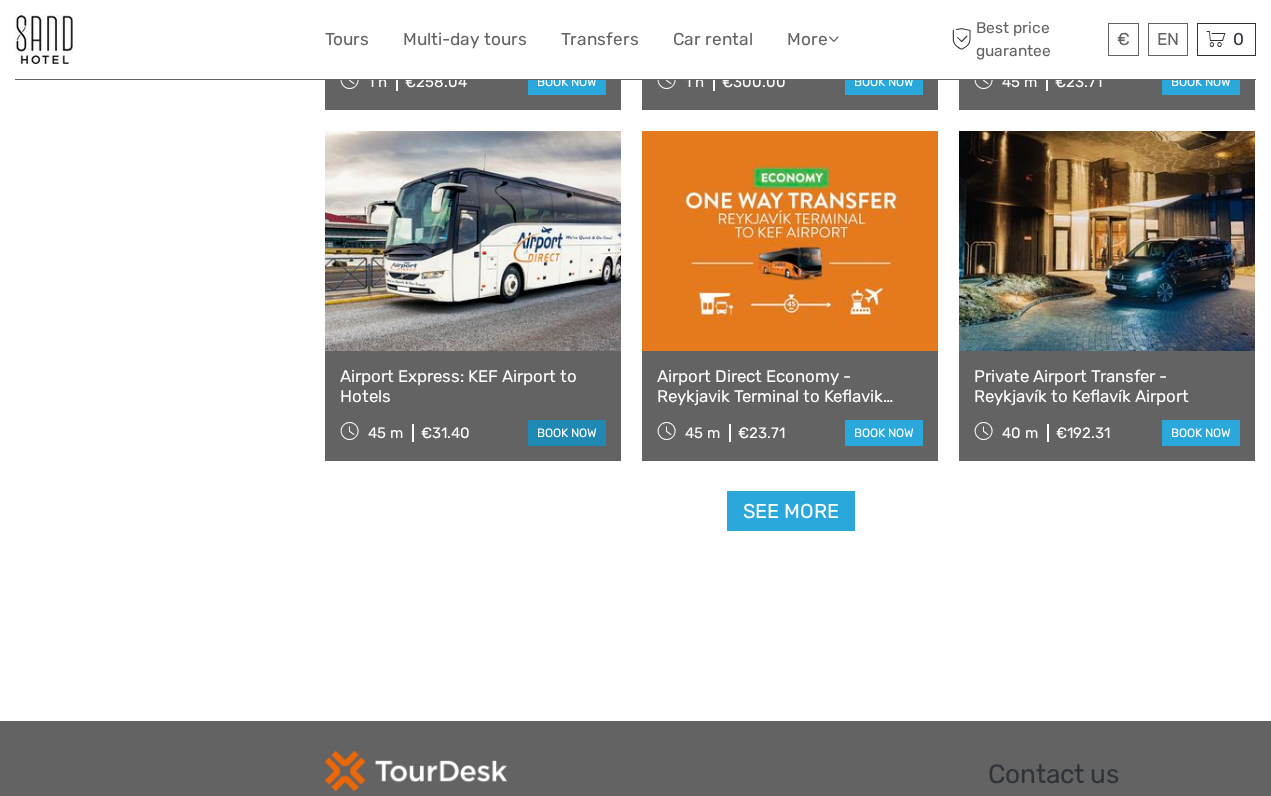 click on "book now" at bounding box center [567, 433] 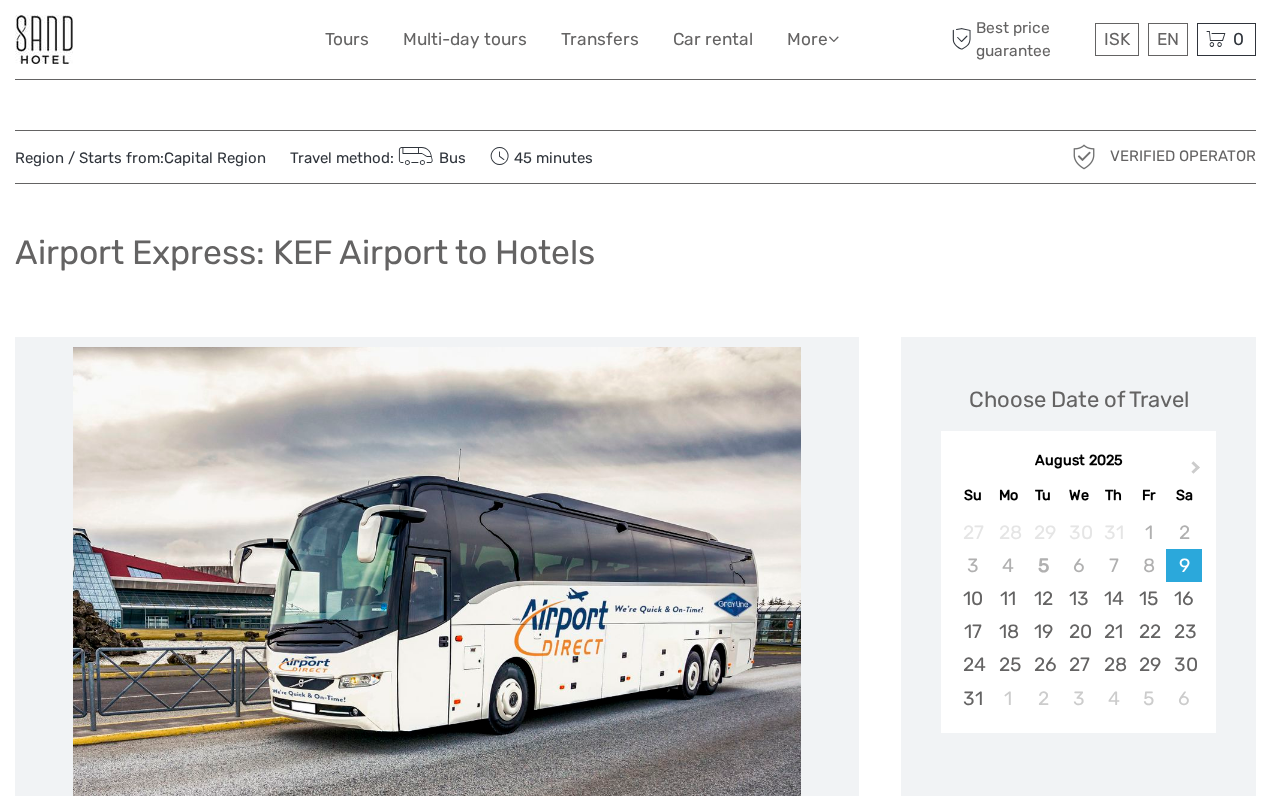 scroll, scrollTop: 0, scrollLeft: 0, axis: both 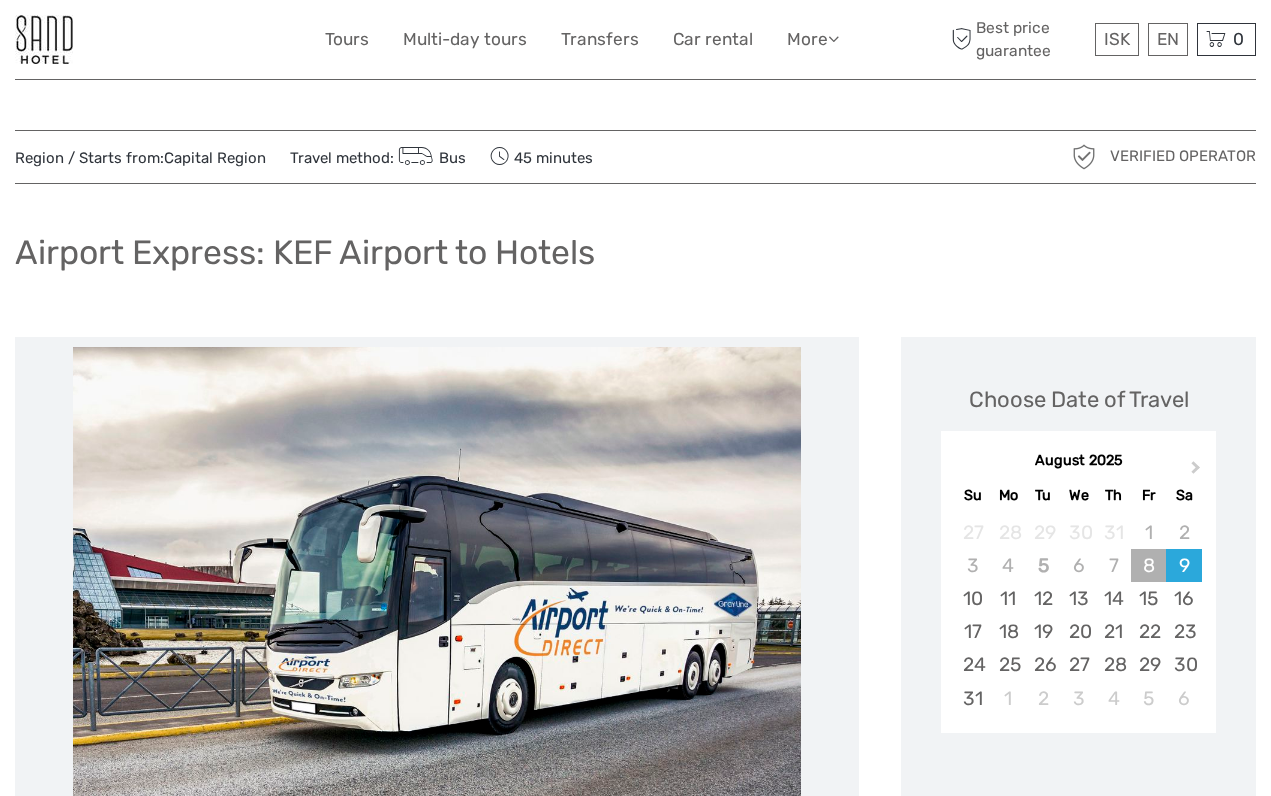 click on "8" at bounding box center (1148, 565) 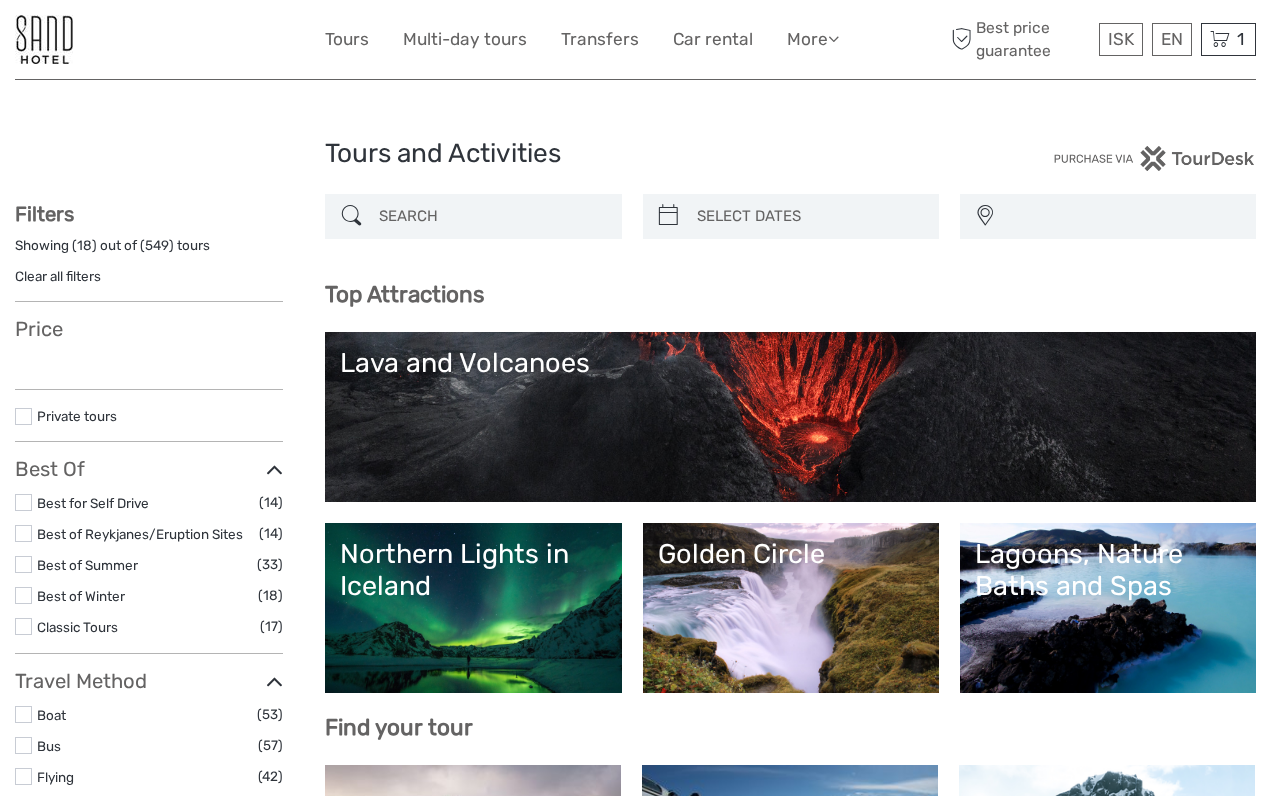 select 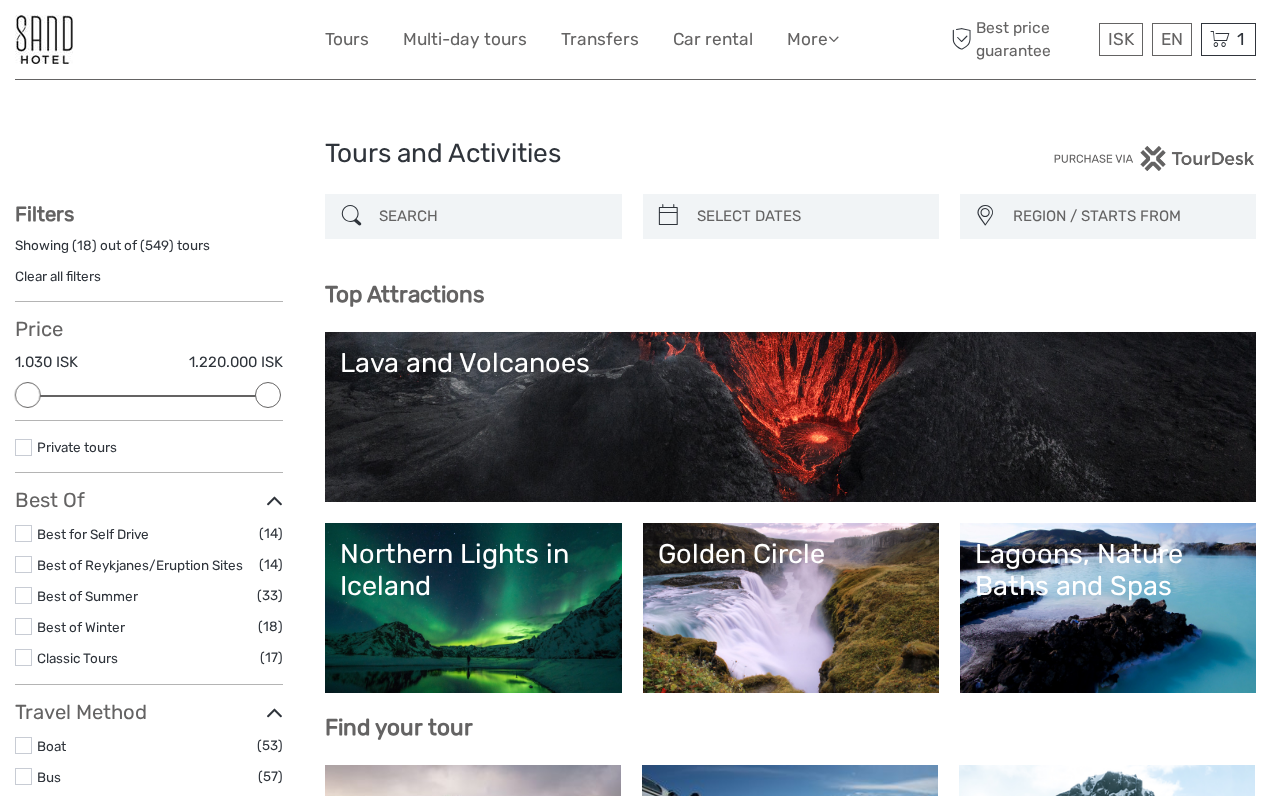 scroll, scrollTop: 0, scrollLeft: 0, axis: both 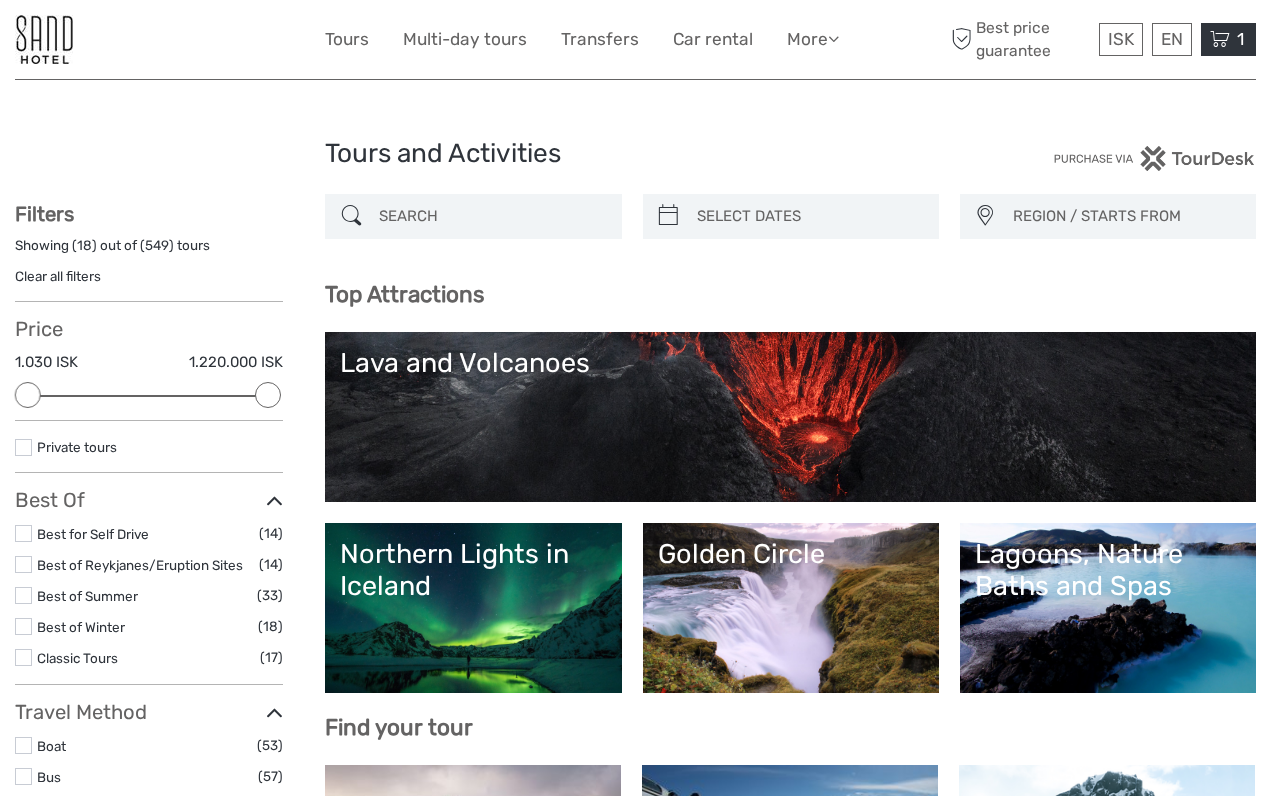 click at bounding box center (1220, 39) 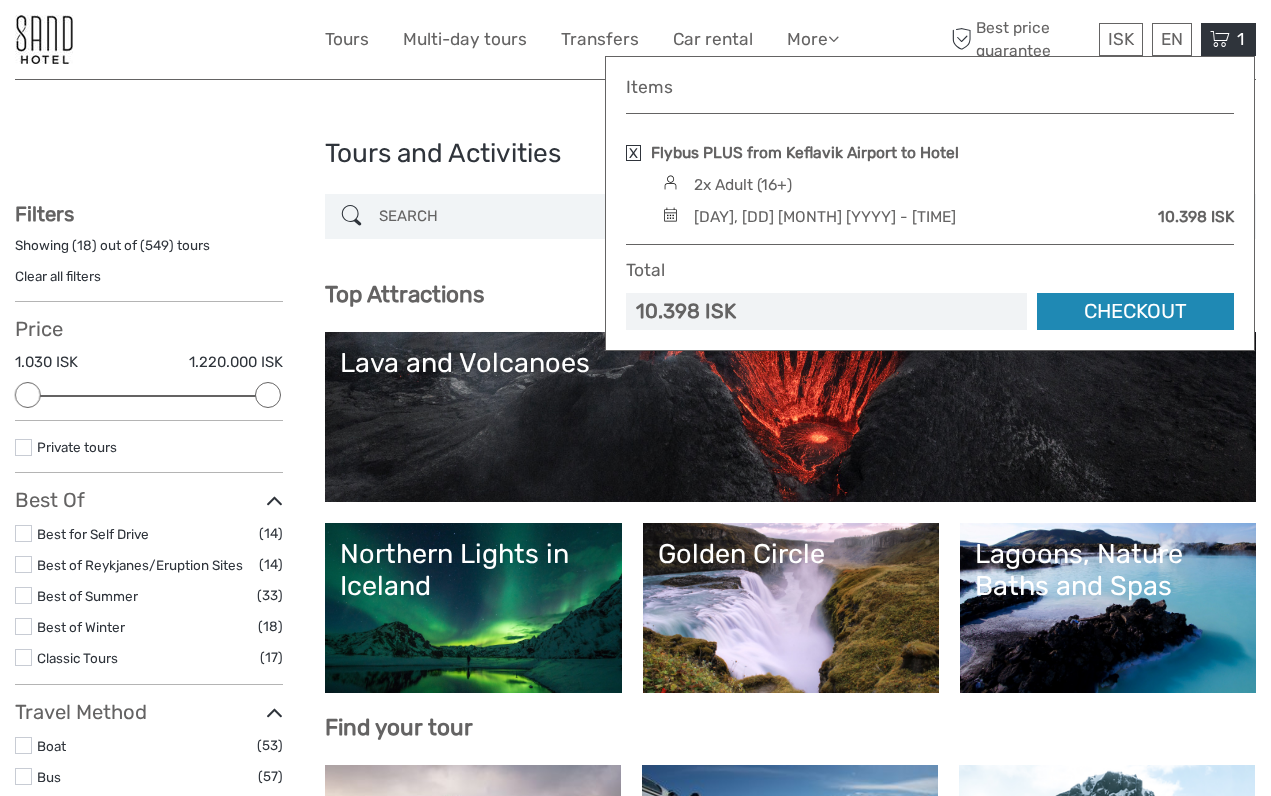 click on "Checkout" at bounding box center (1135, 311) 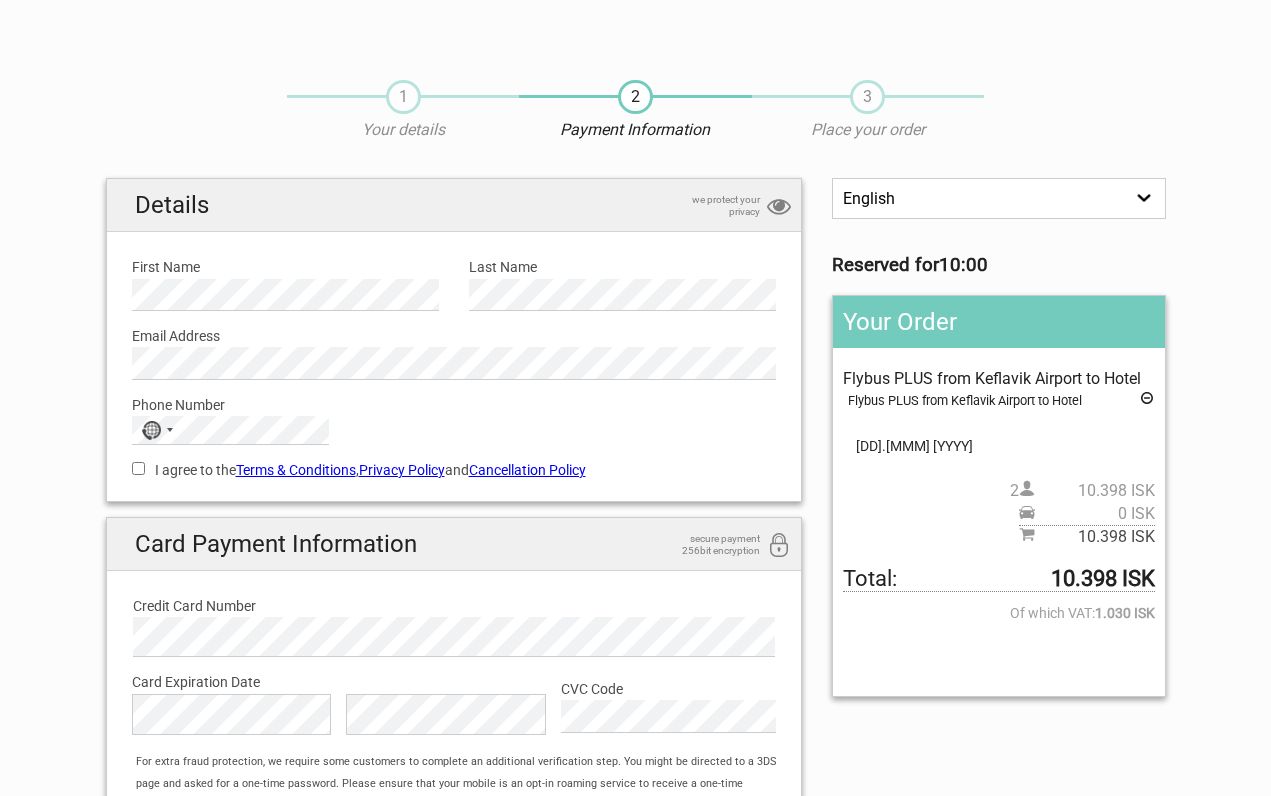 scroll, scrollTop: 0, scrollLeft: 0, axis: both 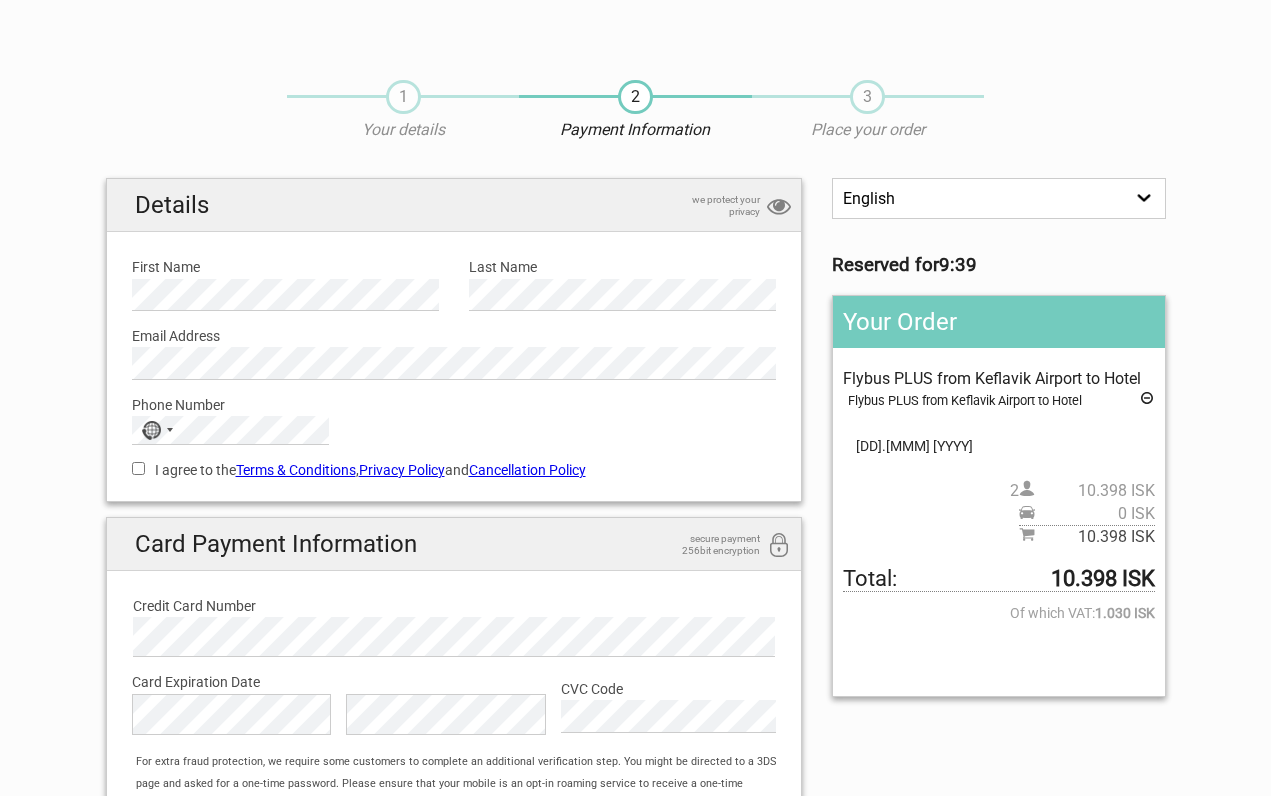 click on "I agree to the  Terms & Conditions ,  Privacy Policy  and  Cancellation Policy" at bounding box center [138, 468] 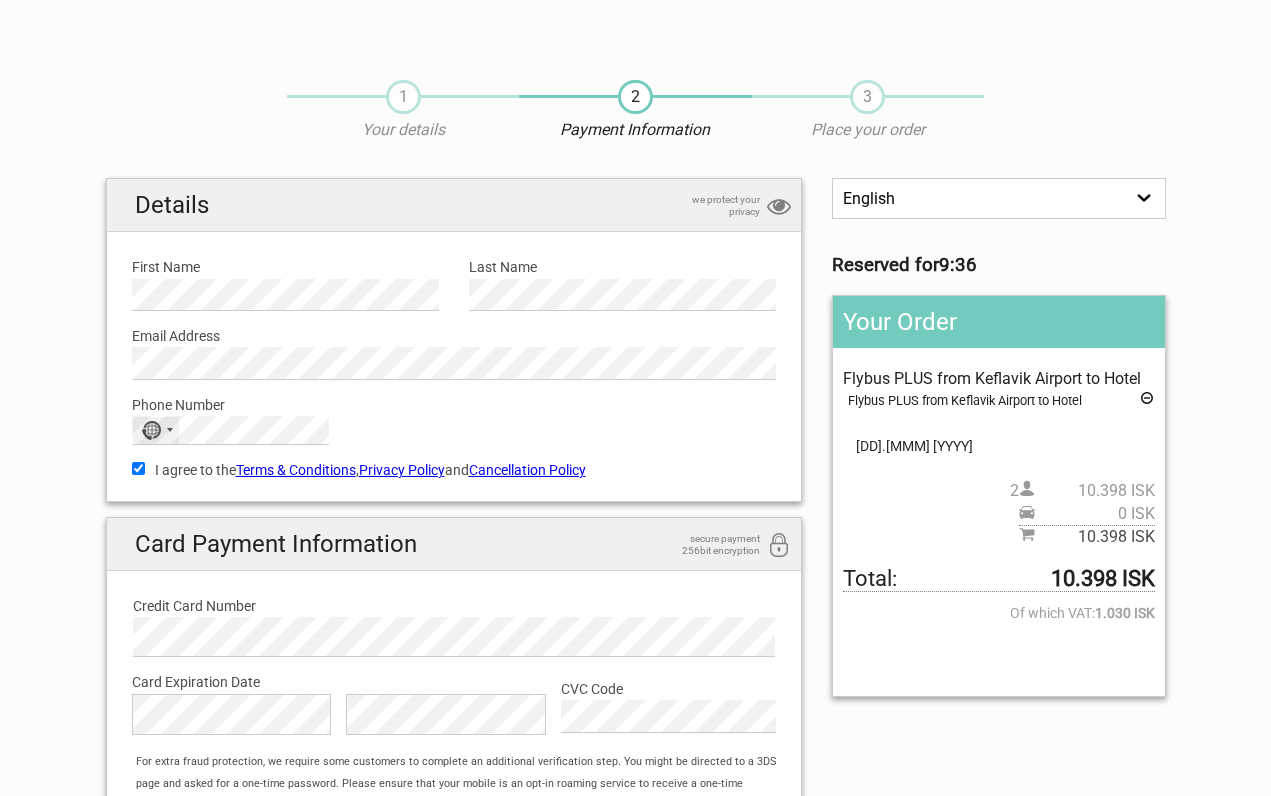 click on "No country selected" at bounding box center (156, 430) 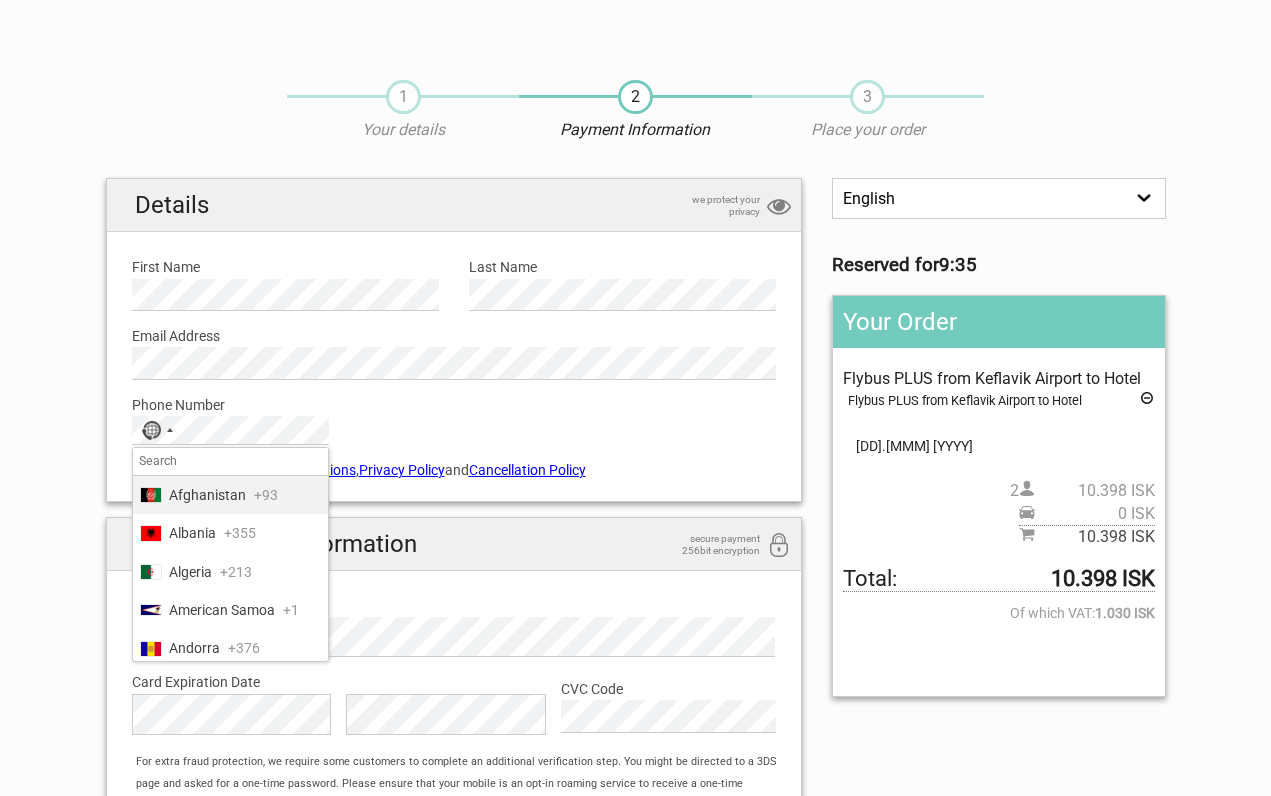 click on "Phone Number
No country selected 244 results found Afghanistan +93 Albania +355 Algeria +213 American Samoa +1 Andorra +376 Angola +244 Anguilla +1 Antigua & Barbuda +1 Argentina +54 Armenia +374 Aruba +297 Ascension Island +247 Australia +61 Austria +43 Azerbaijan +994 Bahamas +1 Bahrain +973 Bangladesh +880 Barbados +1 Belarus +375 Belgium +32 Belize +501 Benin +229 Bermuda +1 Bhutan +975 Bolivia +591 Bosnia & Herzegovina +387 Botswana +267 Brazil +55 British Indian Ocean Territory +246 British Virgin Islands +1 Brunei +673 Bulgaria +359 Burkina Faso +226 Burundi +257 Cambodia +855 Cameroon +237 Canada +1 Cape Verde +238 Caribbean Netherlands +599 Cayman Islands +1 Central African Republic +236 Chad +235 Chile +56 China +86 Christmas Island +61 Cocos (Keeling) Islands +61 Colombia +57 Comoros +269 Congo - Brazzaville +242 Congo - Kinshasa +243 Cook Islands +682 Costa Rica +506 Croatia +385 Cuba +53 Curaçao +599 Cyprus +357 Czechia +420 Côte d’Ivoire +225 Denmark +45 Djibouti +1" at bounding box center (454, 412) 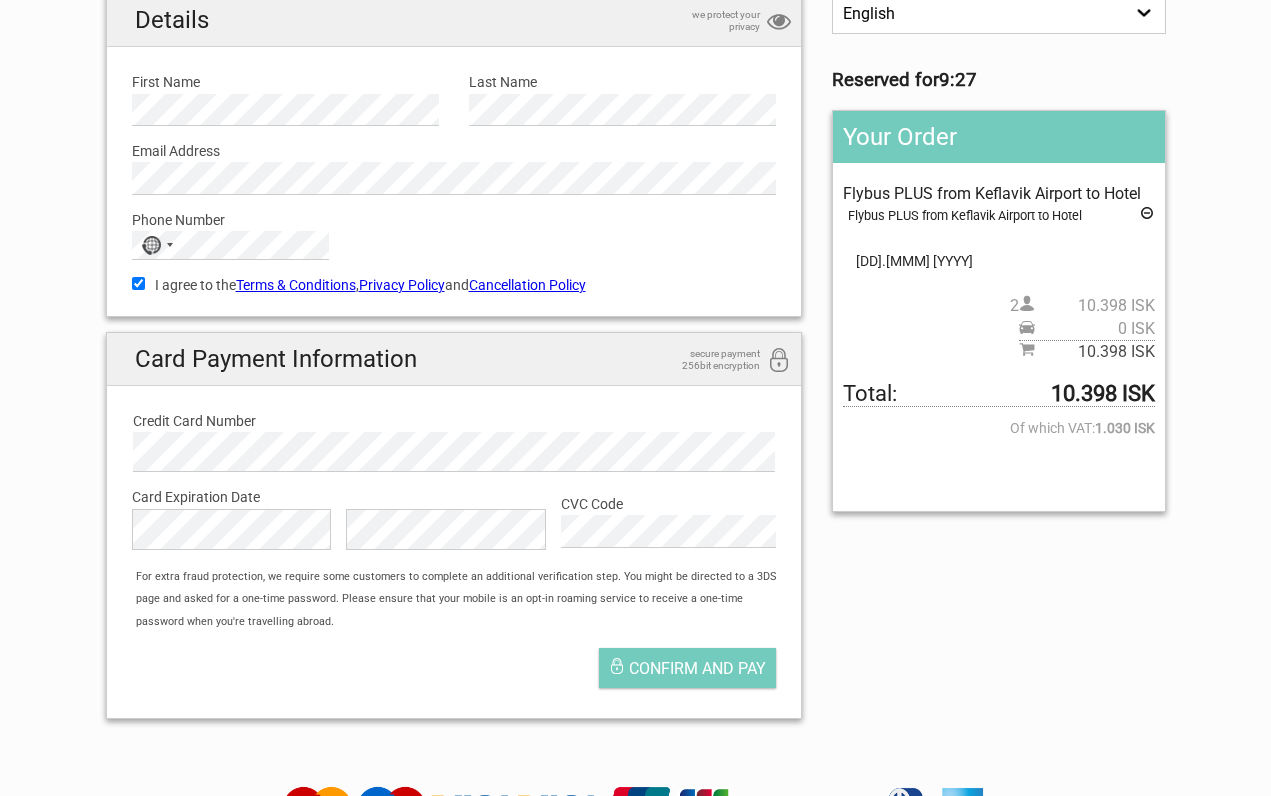 scroll, scrollTop: 217, scrollLeft: 0, axis: vertical 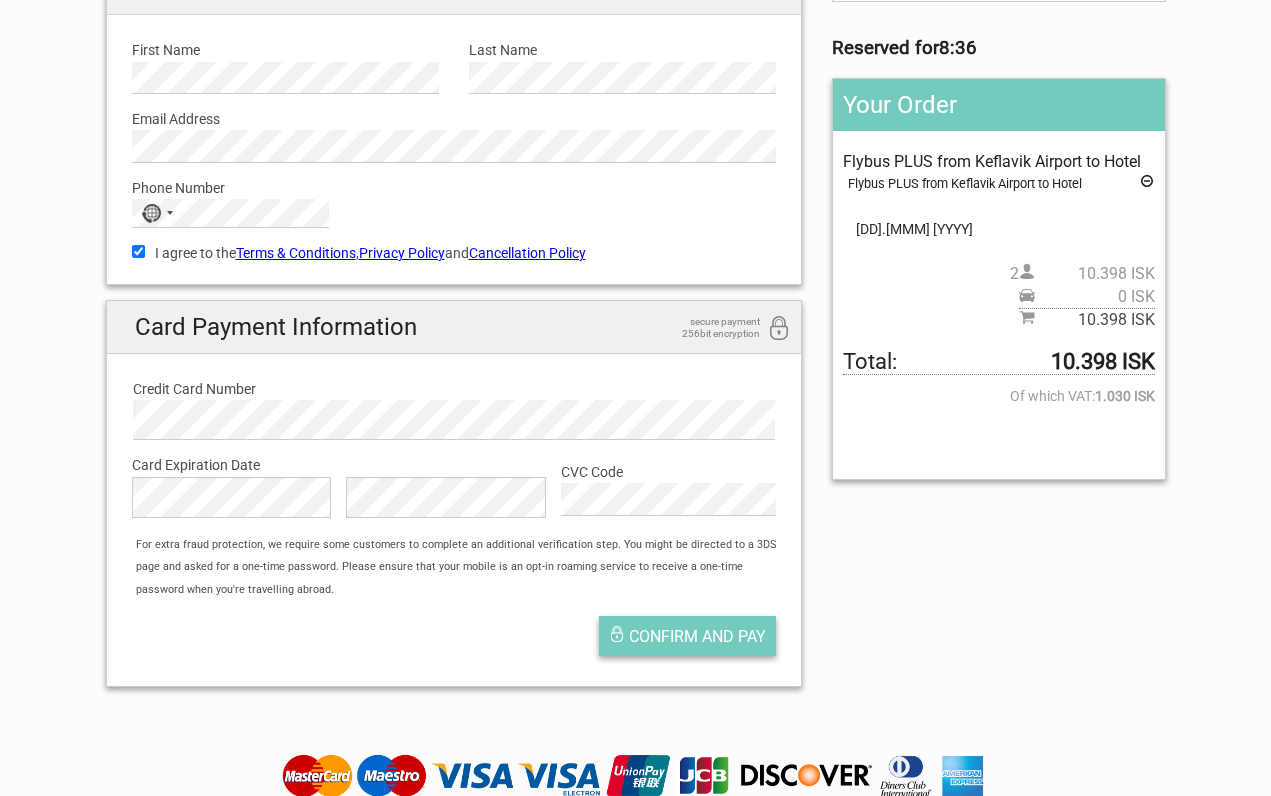 click on "Confirm and pay" at bounding box center [697, 636] 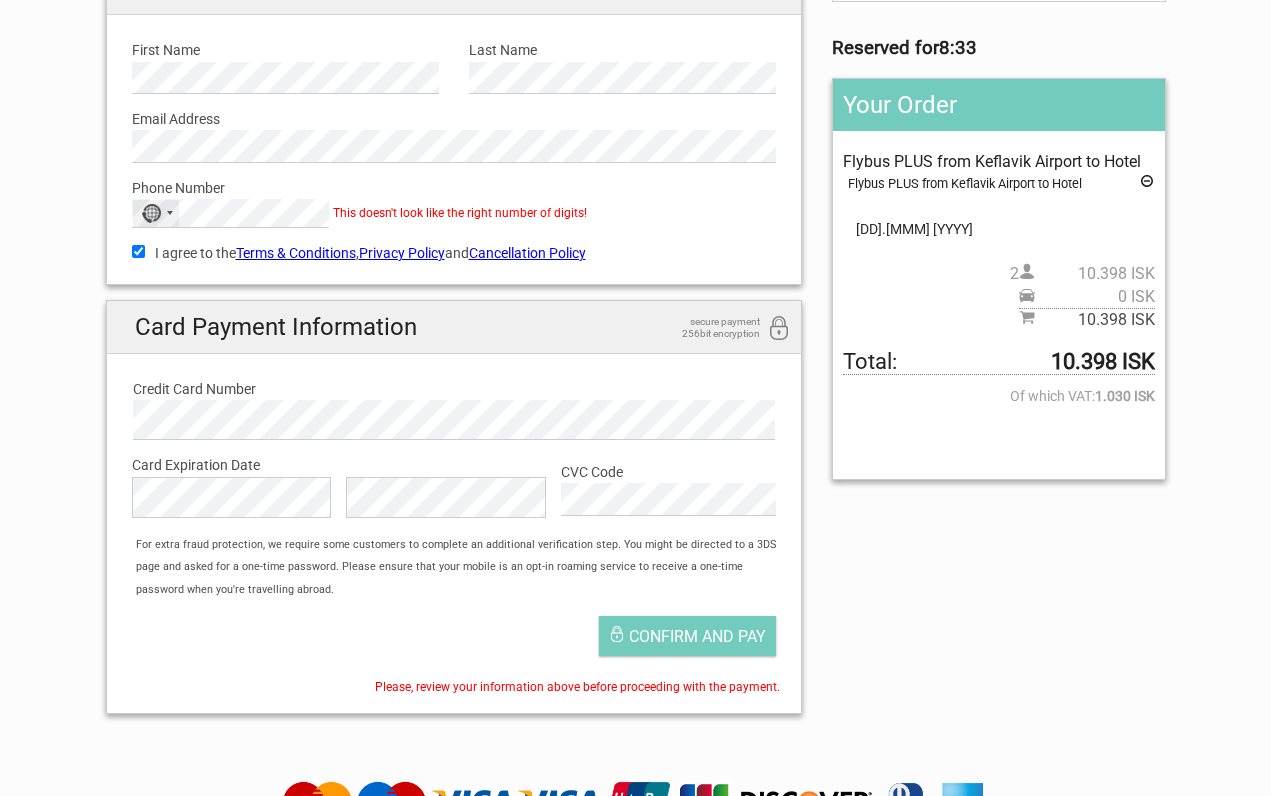 click on "No country selected" at bounding box center [156, 213] 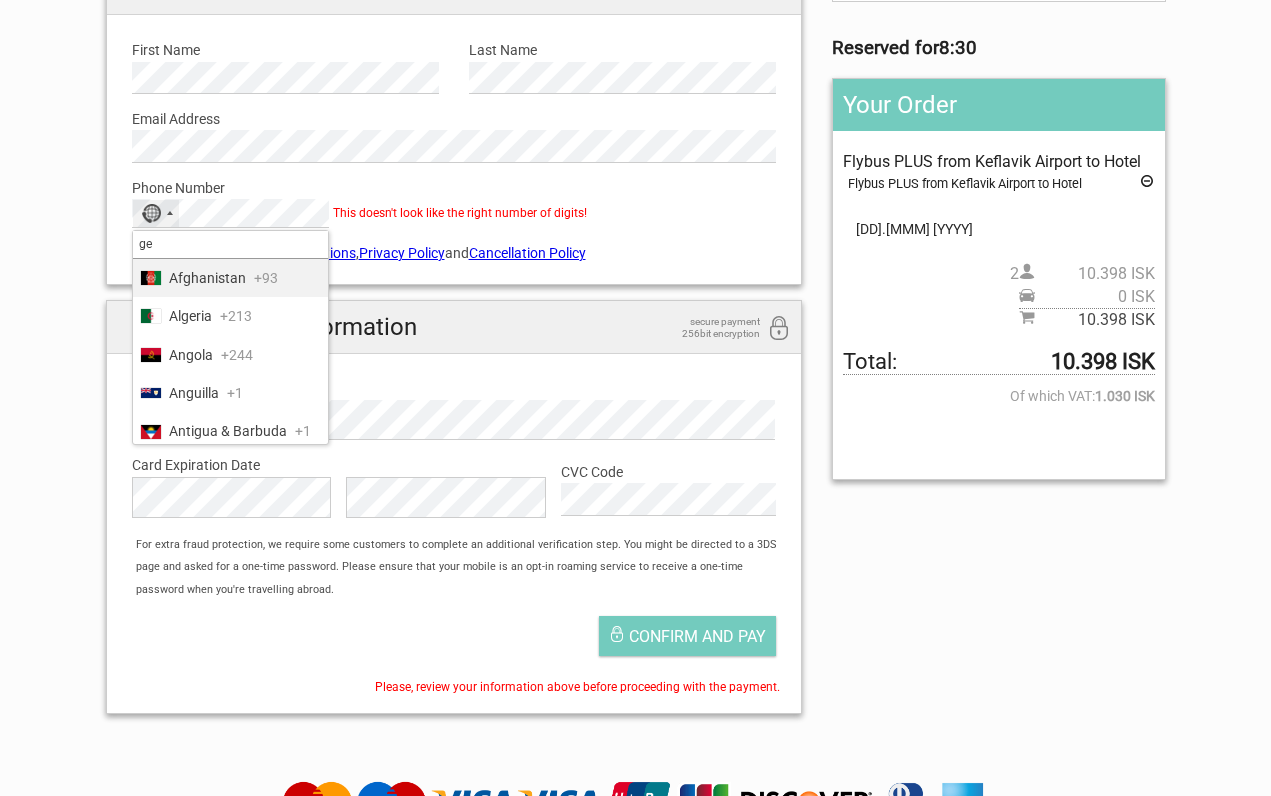 type on "ger" 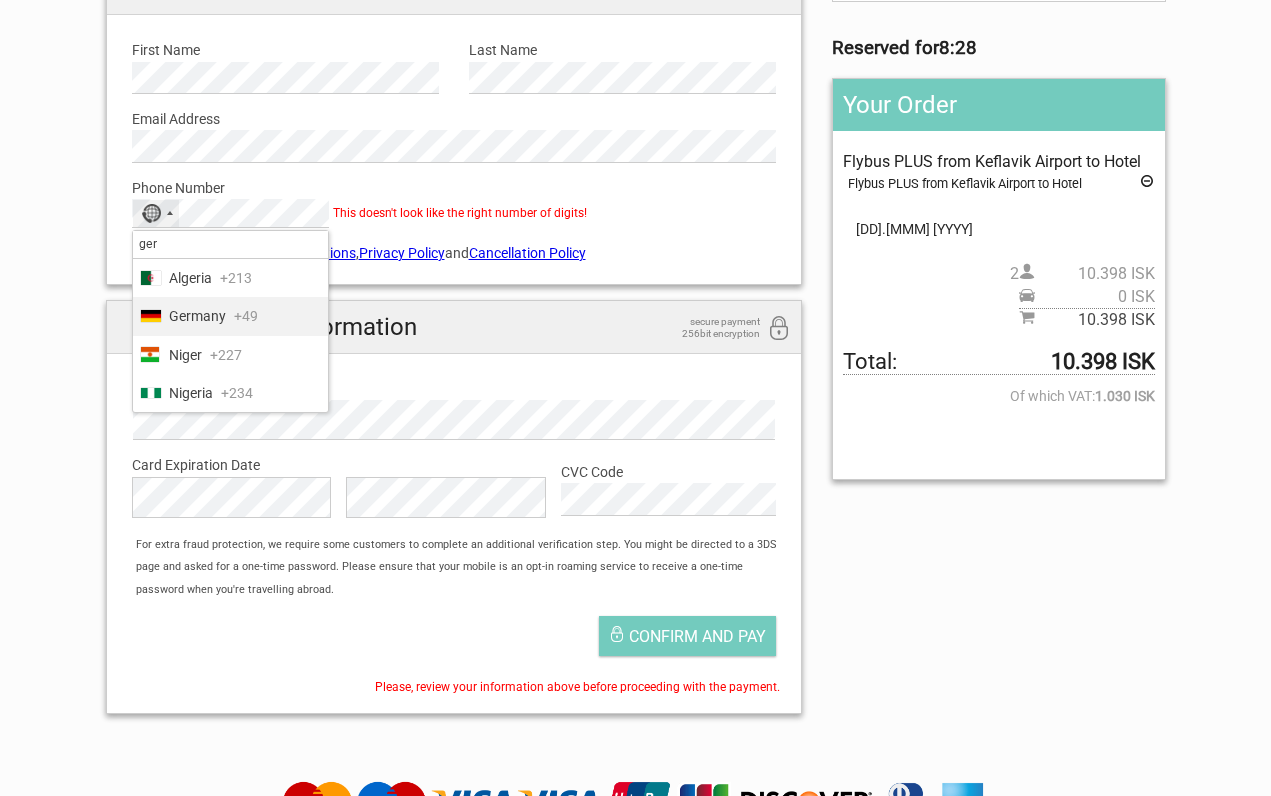 click on "Germany" at bounding box center [197, 316] 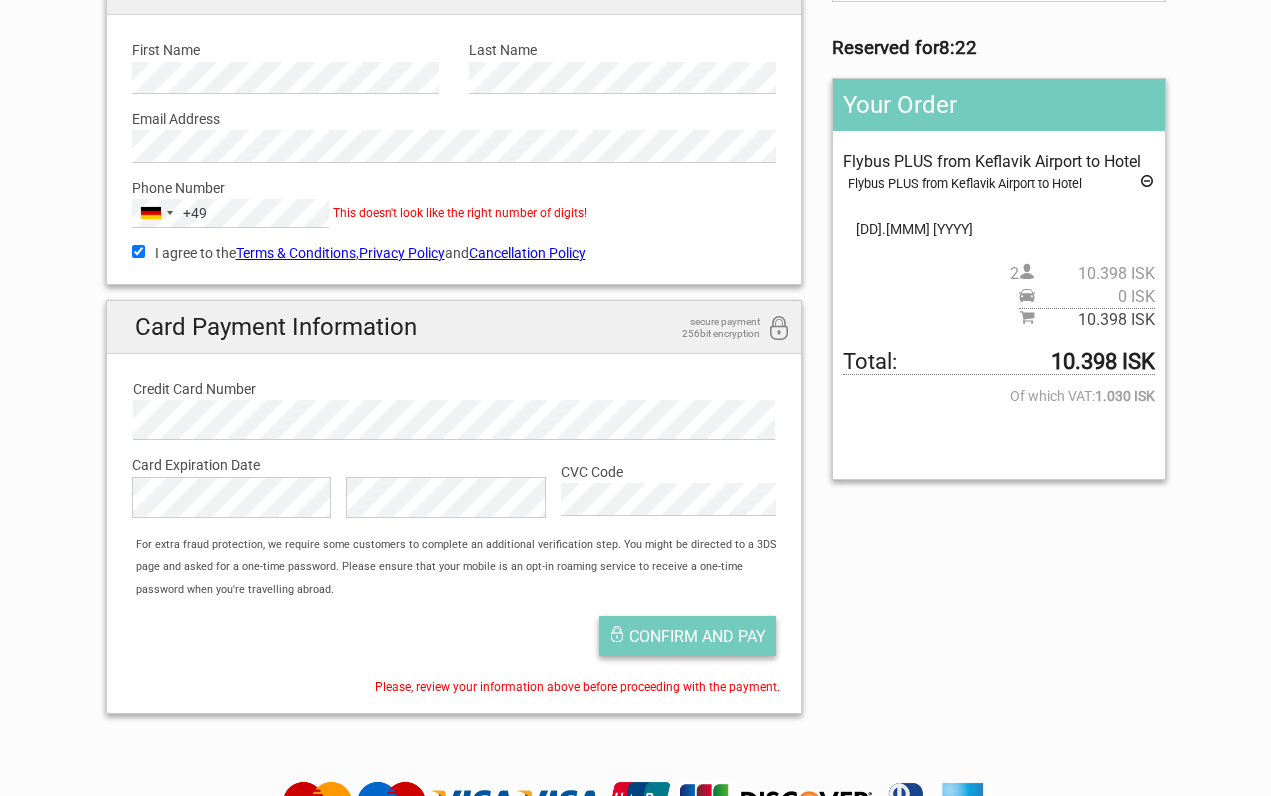 click on "Confirm and pay" at bounding box center [697, 636] 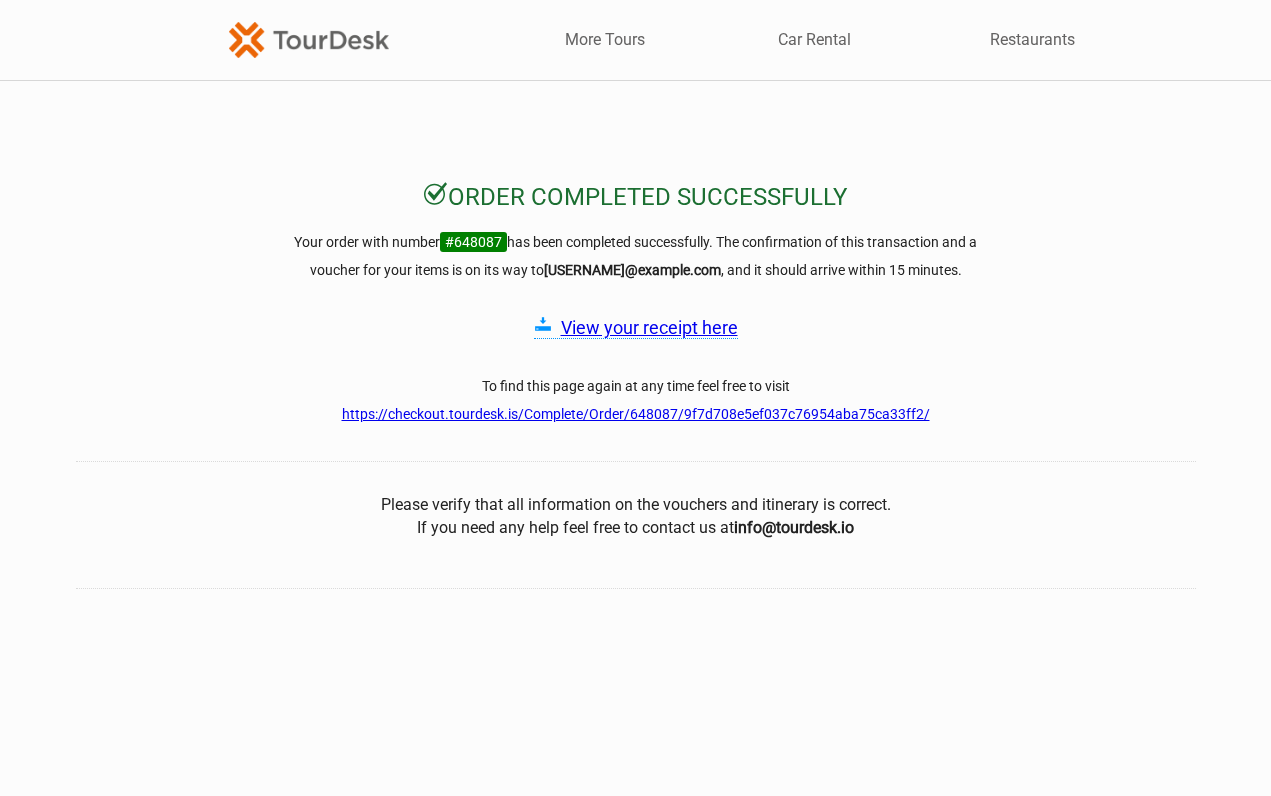 scroll, scrollTop: 0, scrollLeft: 0, axis: both 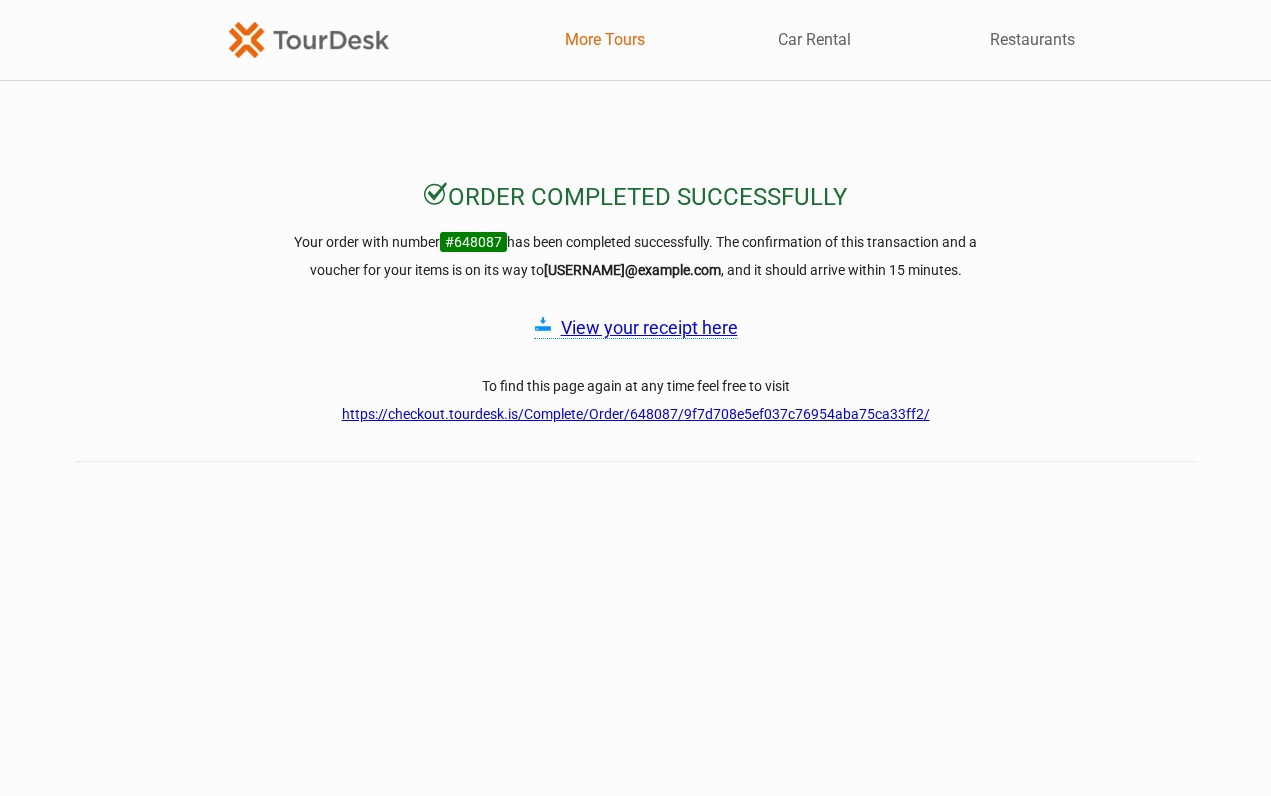 click on "More Tours" at bounding box center (605, 40) 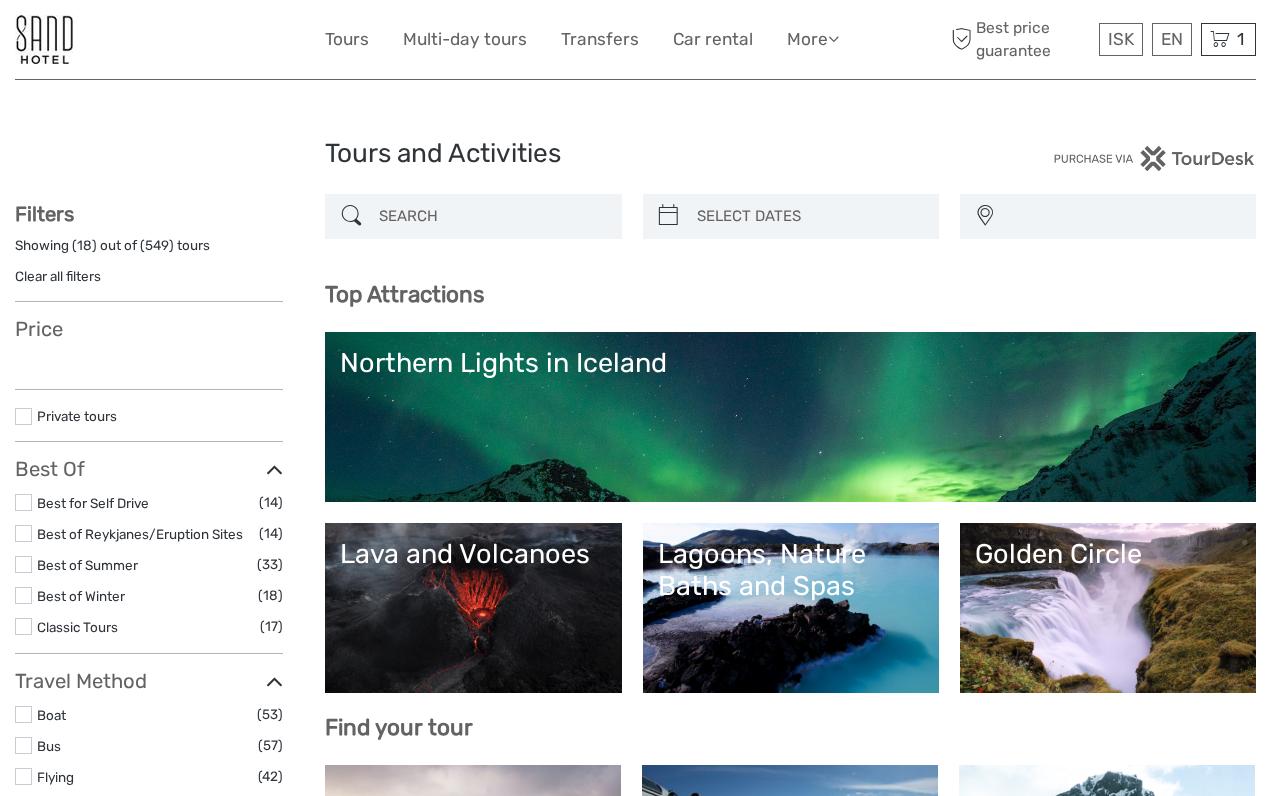 select 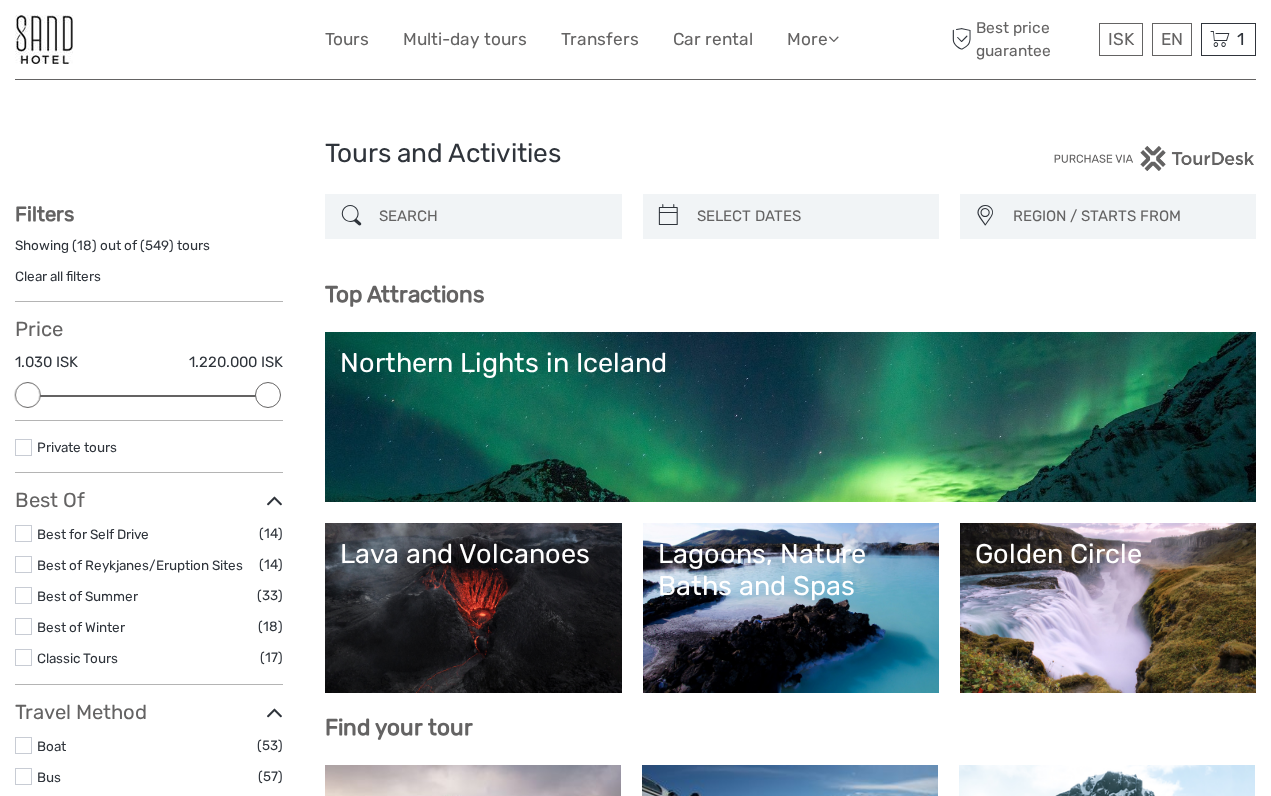 scroll, scrollTop: 0, scrollLeft: 0, axis: both 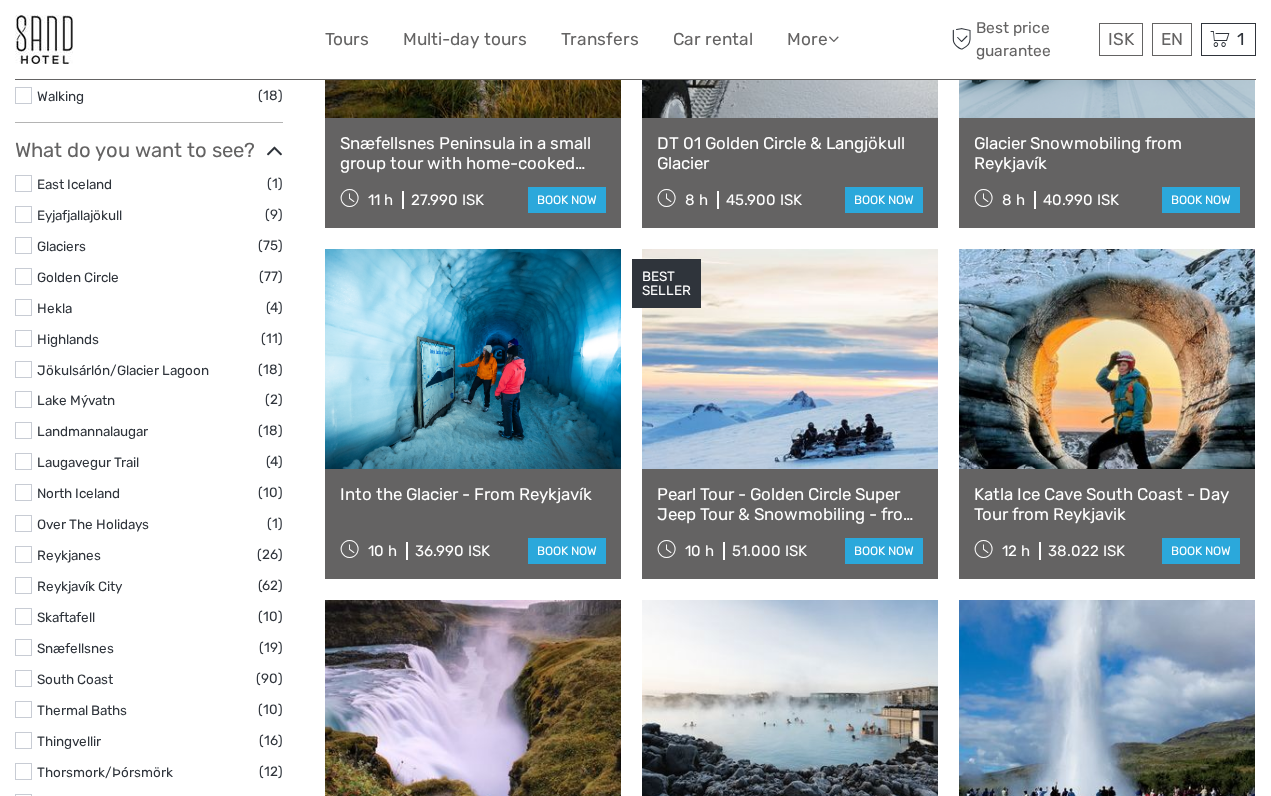 click at bounding box center (23, 554) 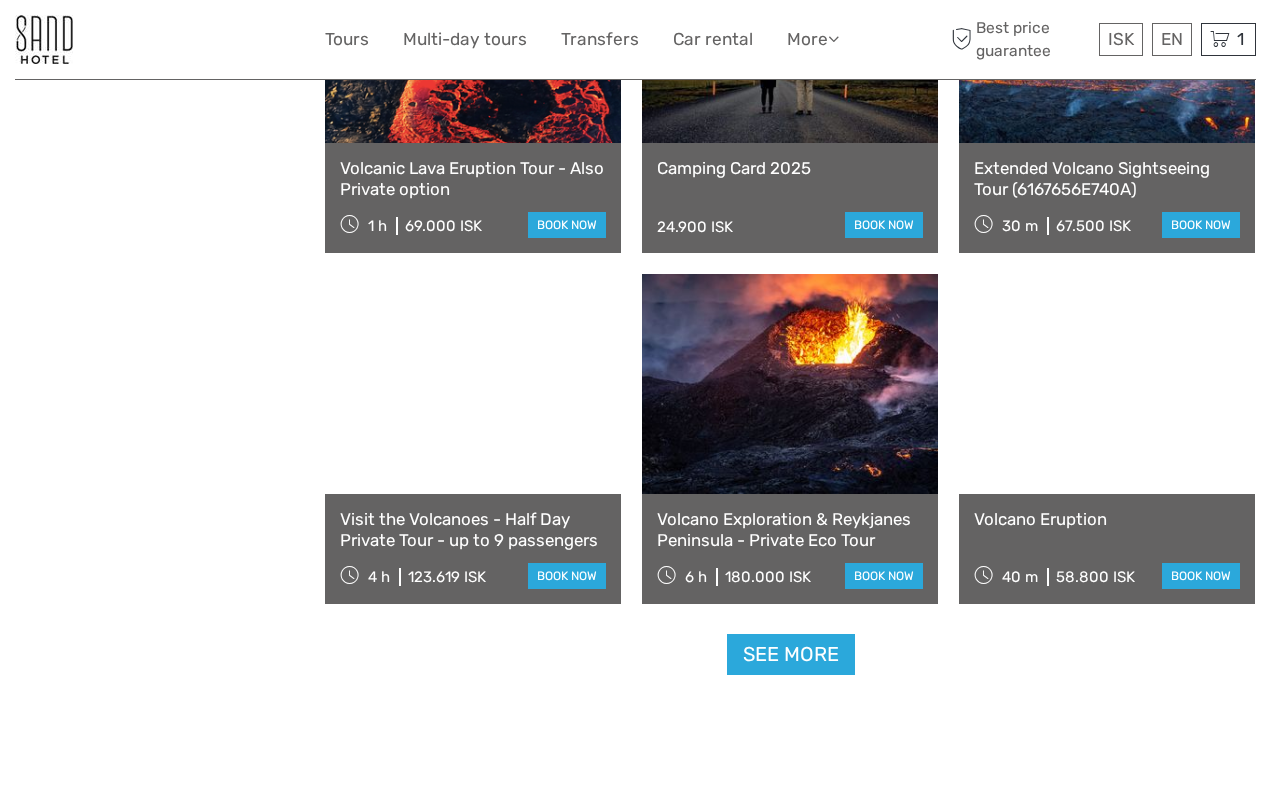 scroll, scrollTop: 1821, scrollLeft: 0, axis: vertical 